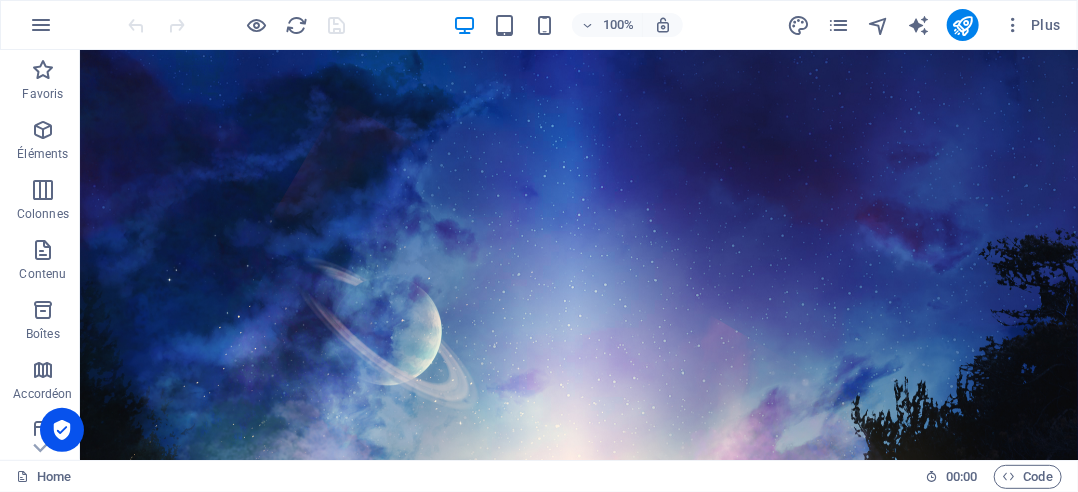 scroll, scrollTop: 0, scrollLeft: 0, axis: both 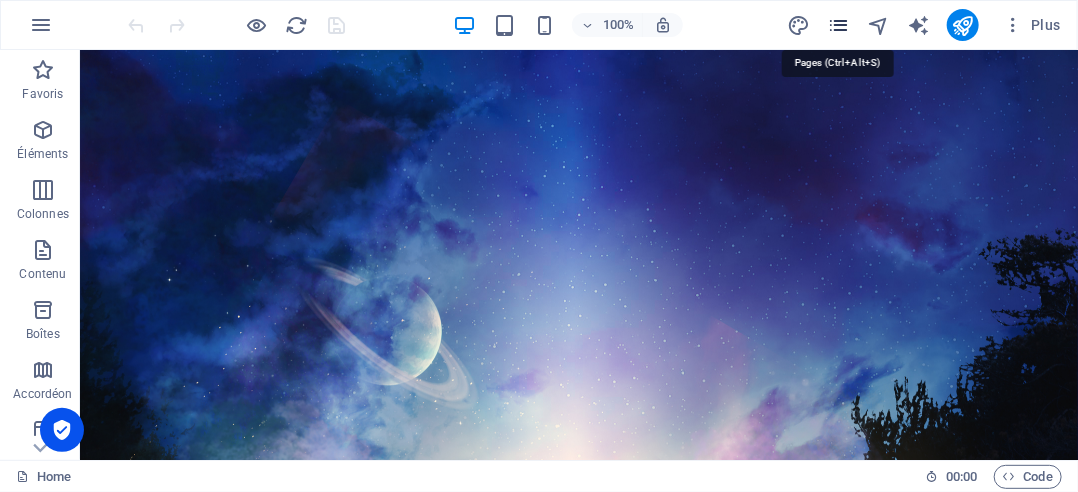 click at bounding box center [838, 25] 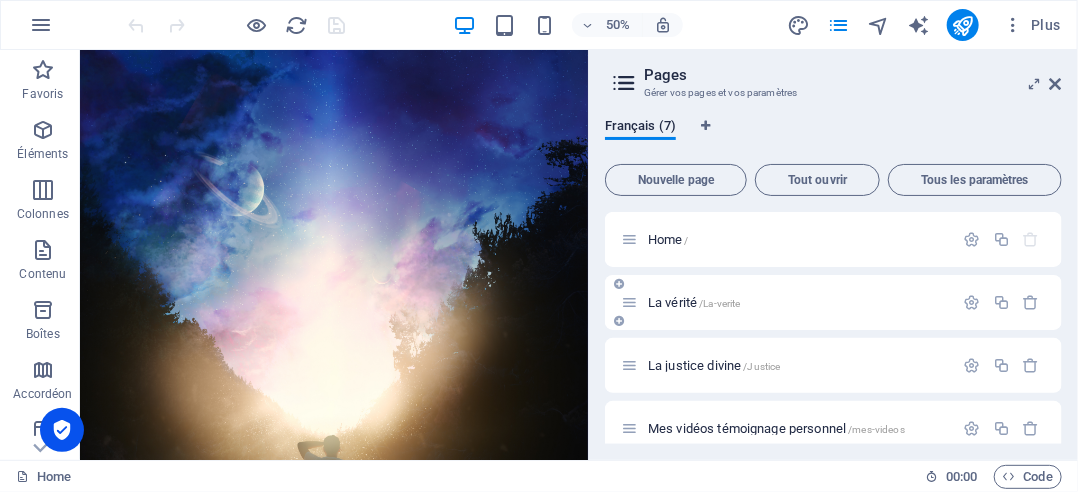 click on "La vérité /La-verite" at bounding box center (694, 302) 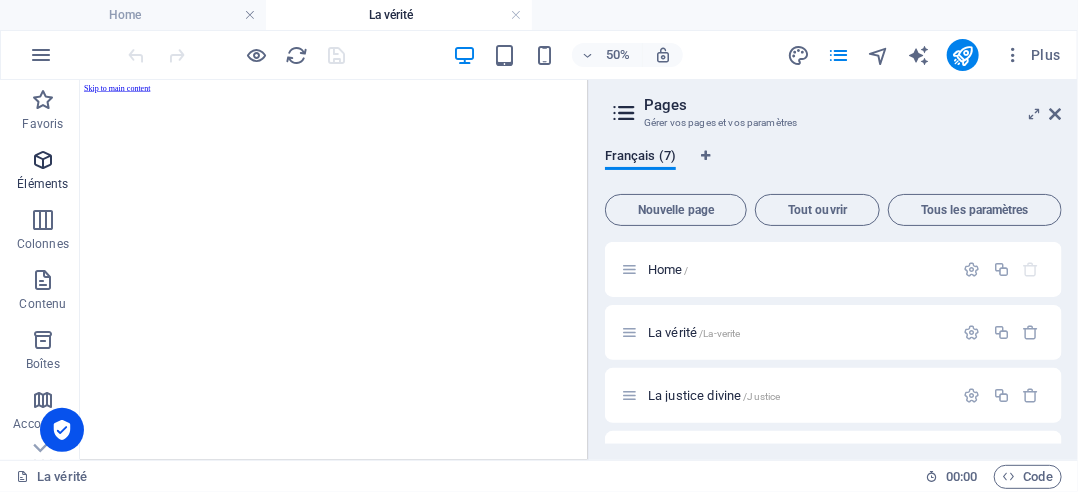 scroll, scrollTop: 0, scrollLeft: 0, axis: both 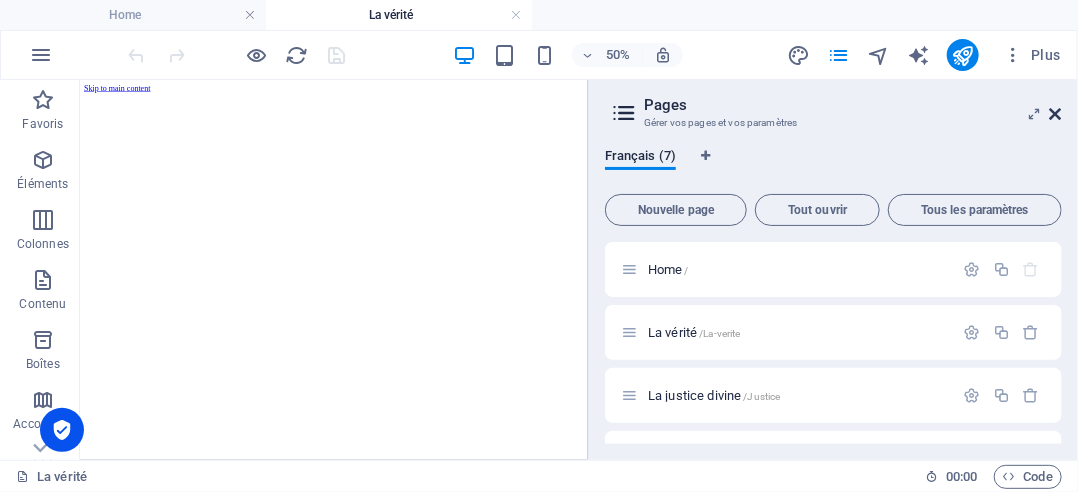click at bounding box center [1056, 114] 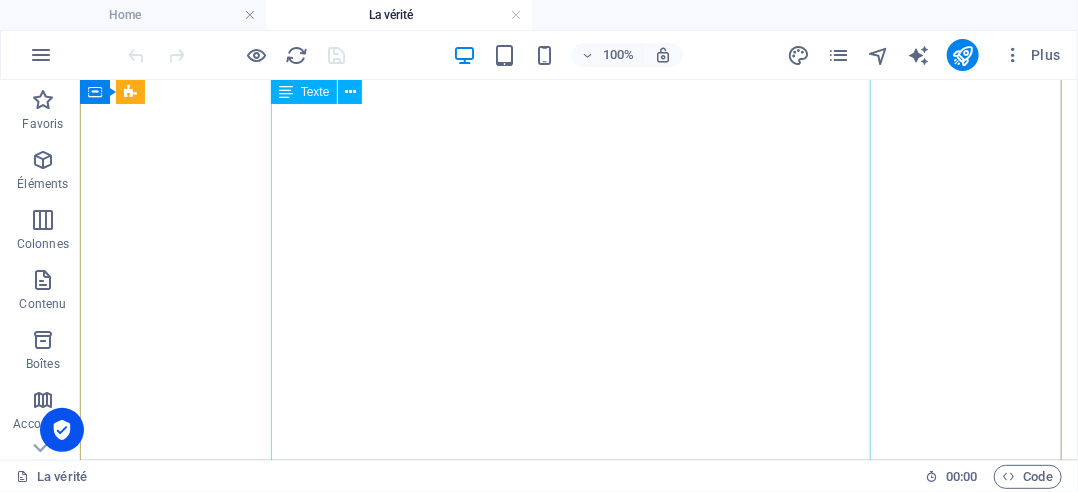 scroll, scrollTop: 1100, scrollLeft: 0, axis: vertical 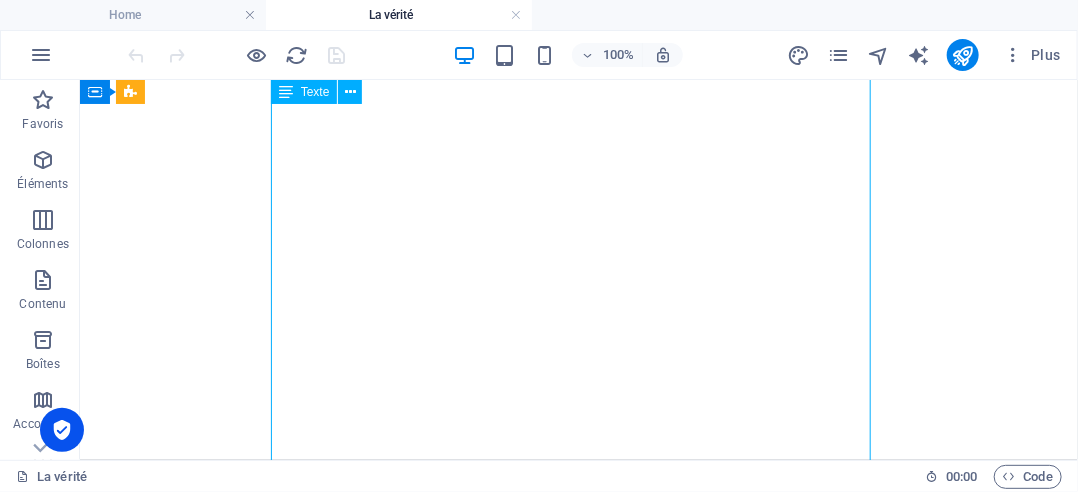 click on "Dans les textes anciens tels que le Livre d’[DEMOGRAPHIC_DATA] ou le Livre des Morts, il est question d’enseignements profonds sur la justice, la justice divine et la transmutation des épreuves. Pourtant, nos institutions d’État européennes ne sont que des versions inversées de ces vérités ancestrales. Elles ont détourné la sagesse originelle pour nous imposer une vision déformée, celle d’un pardon aveugle face à la souffrance, comme si cela était la seule voie possible. Une véritable inversion des valeurs du vivant.  Il faut comprendre la nécessité de se libérer des illusions et que chaque épreuve constitue une étape de notre évolution spirituelle.  Même pour les victimes, peu familières de la véritable justice divine, il est essentiel de reconnaître qu’elles devront à un moment donné ou un autre se tourner vers la réparation de la conscience de l’agresseur. C'est fou, [PERSON_NAME] !" at bounding box center [387, 4928] 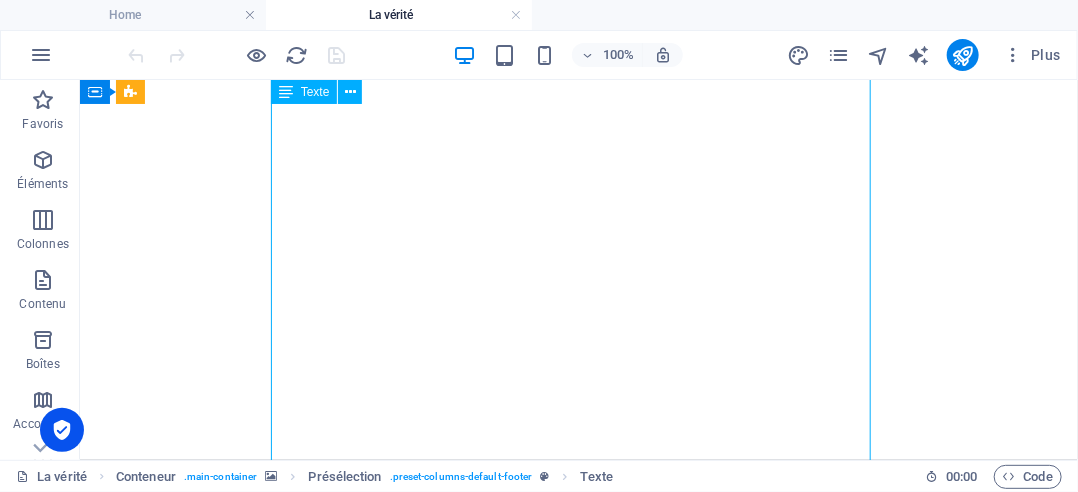 click on "Dans les textes anciens tels que le Livre d’[DEMOGRAPHIC_DATA] ou le Livre des Morts, il est question d’enseignements profonds sur la justice, la justice divine et la transmutation des épreuves. Pourtant, nos institutions d’État européennes ne sont que des versions inversées de ces vérités ancestrales. Elles ont détourné la sagesse originelle pour nous imposer une vision déformée, celle d’un pardon aveugle face à la souffrance, comme si cela était la seule voie possible. Une véritable inversion des valeurs du vivant.  Il faut comprendre la nécessité de se libérer des illusions et que chaque épreuve constitue une étape de notre évolution spirituelle.  Même pour les victimes, peu familières de la véritable justice divine, il est essentiel de reconnaître qu’elles devront à un moment donné ou un autre se tourner vers la réparation de la conscience de l’agresseur. C'est fou, [PERSON_NAME] !" at bounding box center [387, 4928] 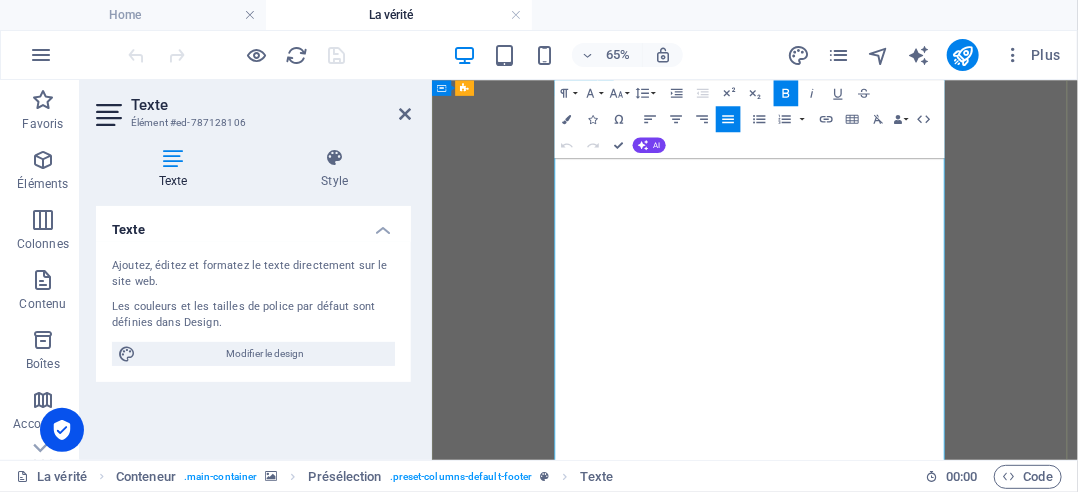 scroll, scrollTop: 992, scrollLeft: 0, axis: vertical 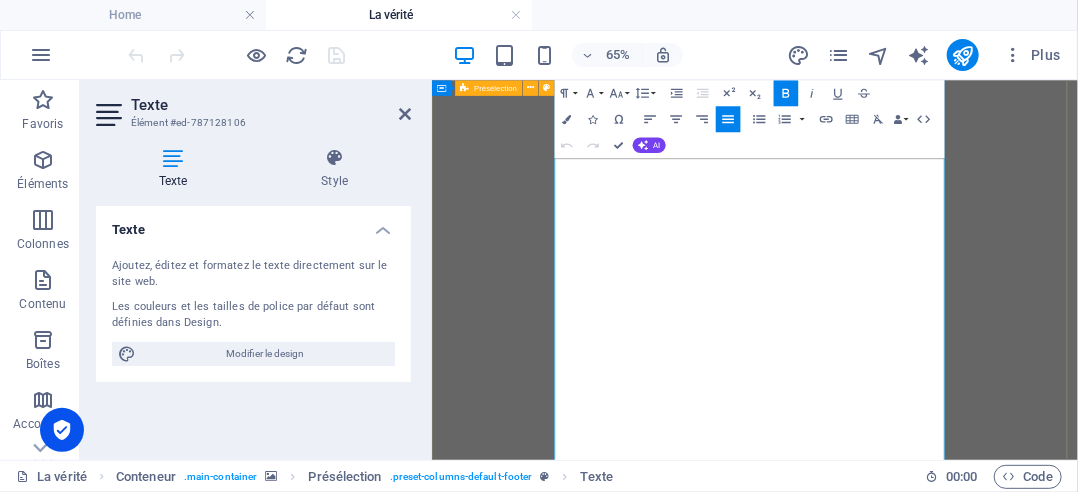 drag, startPoint x: 711, startPoint y: 419, endPoint x: 606, endPoint y: 302, distance: 157.20686 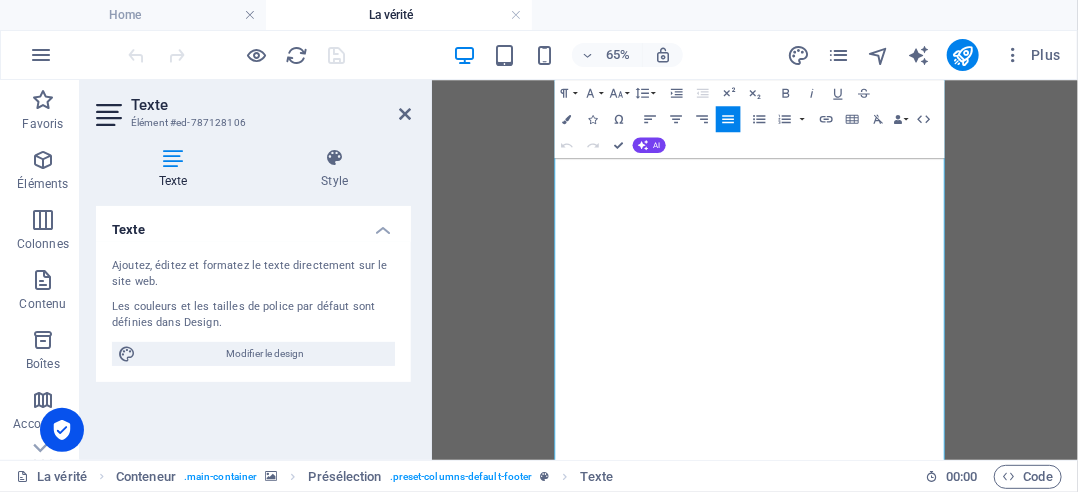 scroll, scrollTop: 10724, scrollLeft: 2, axis: both 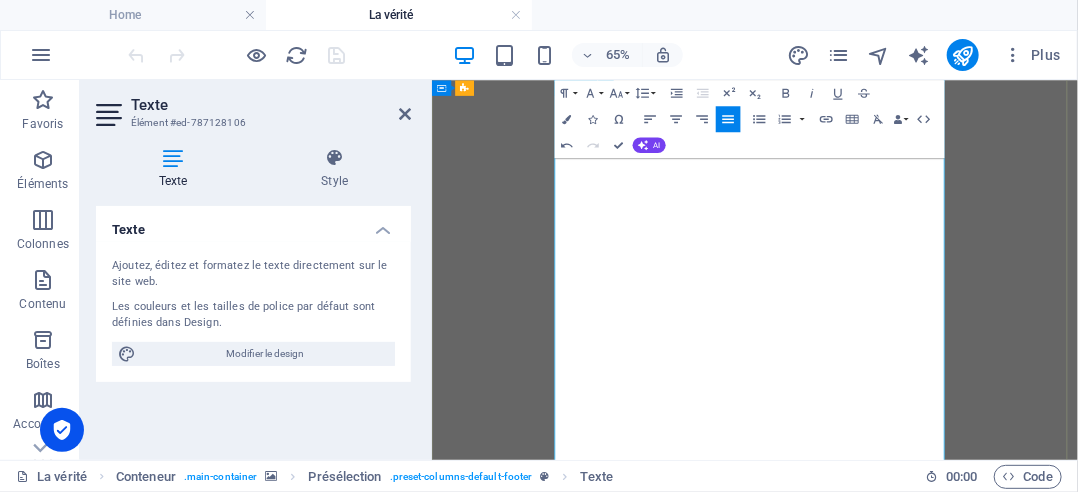 click at bounding box center (739, 5098) 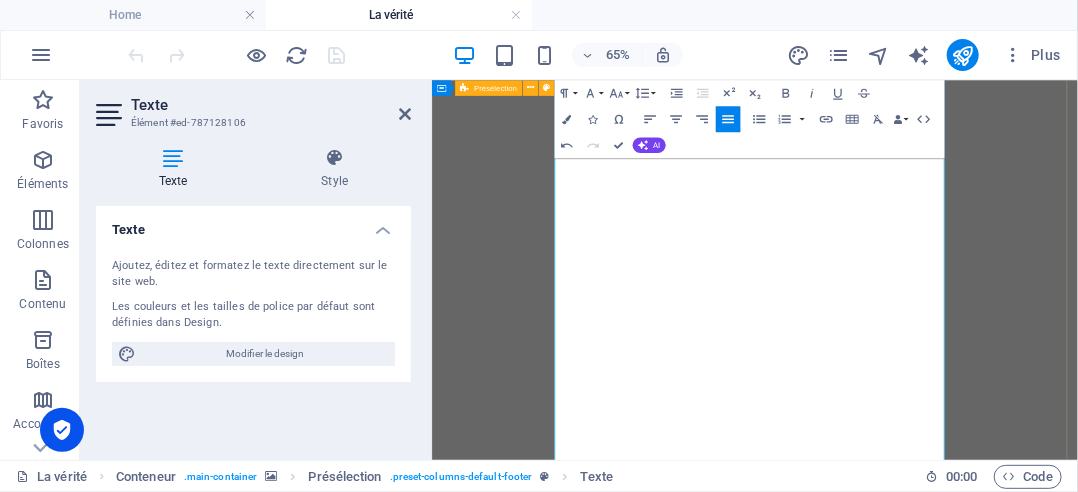 scroll, scrollTop: 492, scrollLeft: 0, axis: vertical 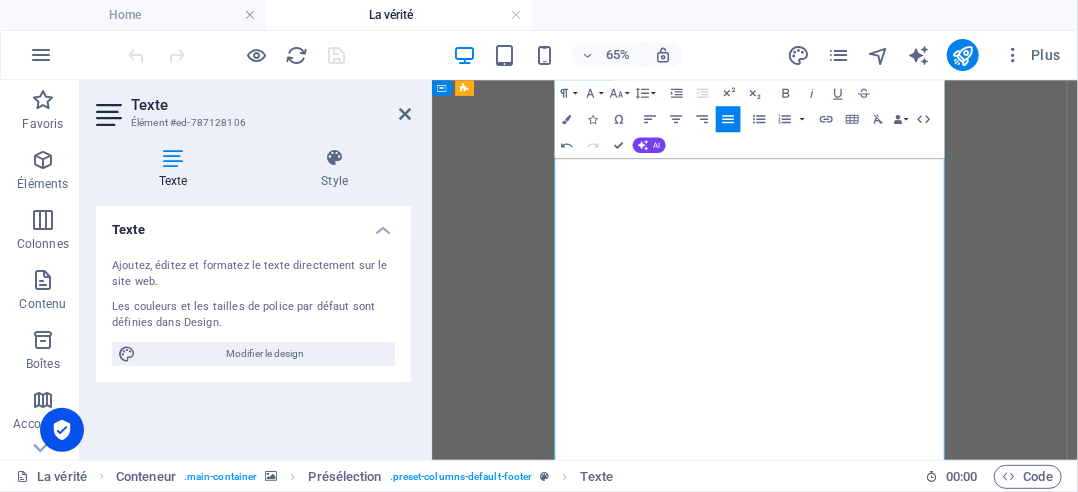 click at bounding box center (739, 4976) 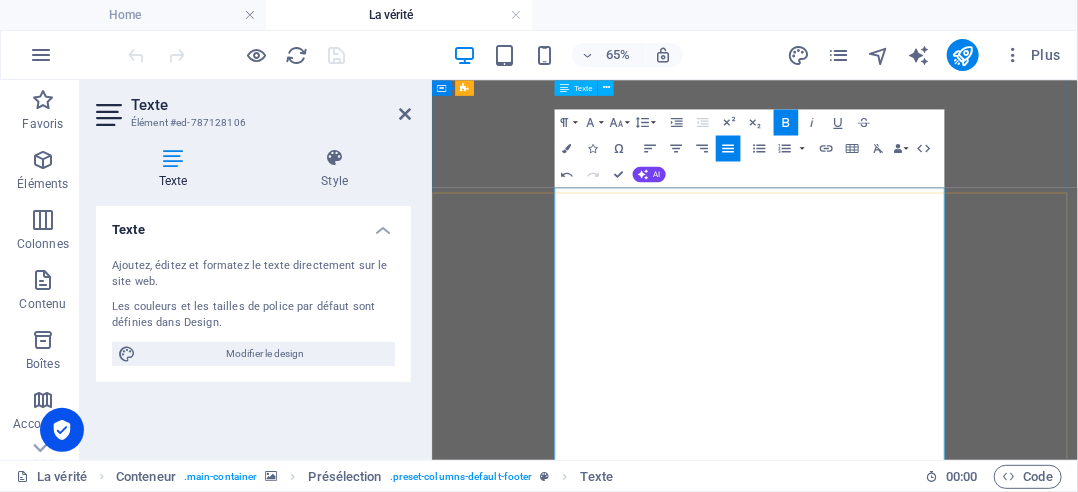 scroll, scrollTop: 192, scrollLeft: 0, axis: vertical 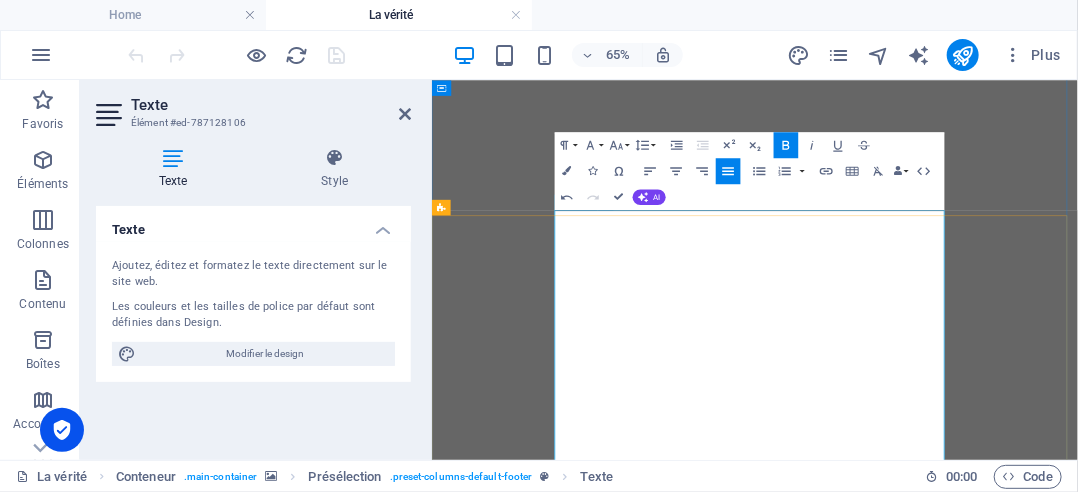 click on "Dans les textes anciens tels que le Livre d’[DEMOGRAPHIC_DATA] ou le Livre des Morts, il est question d’enseignements profonds sur la justice, la justice divine et la transmutation des épreuves. Pourtant, nos institutions d’État européennes ne sont que des versions inversées de ces vérités ancestrales. Elles ont détourné la sagesse originelle pour nous imposer une vision déformée, celle d’un pardon aveugle face à la souffrance, comme si cela était la seule voie possible. Une véritable inversion des valeurs du vivant." at bounding box center (734, 4871) 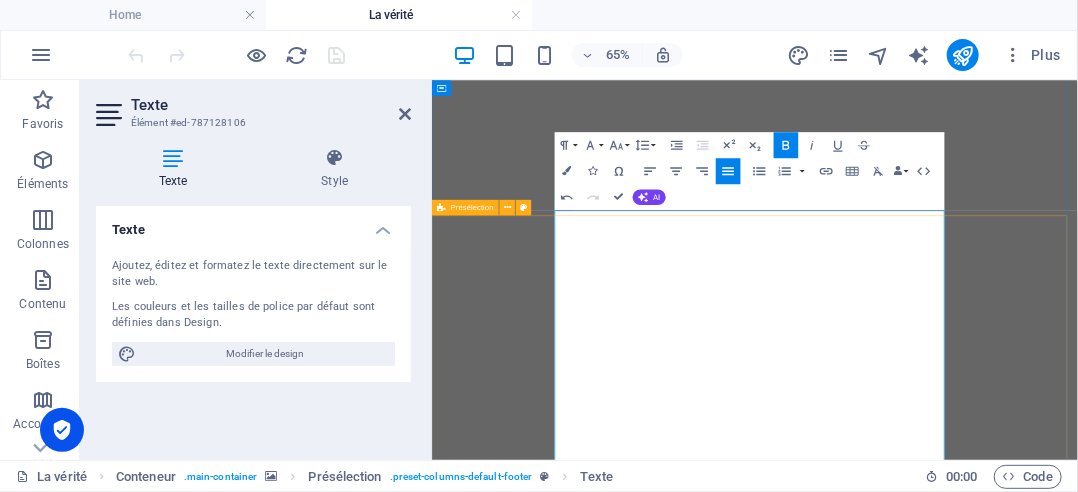 drag, startPoint x: 566, startPoint y: 449, endPoint x: 869, endPoint y: 339, distance: 322.34918 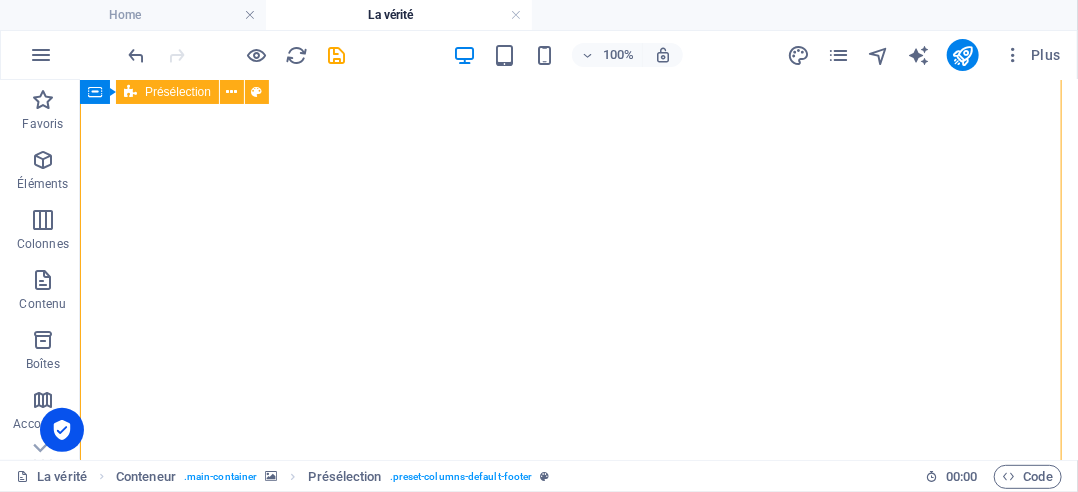 scroll, scrollTop: 1292, scrollLeft: 0, axis: vertical 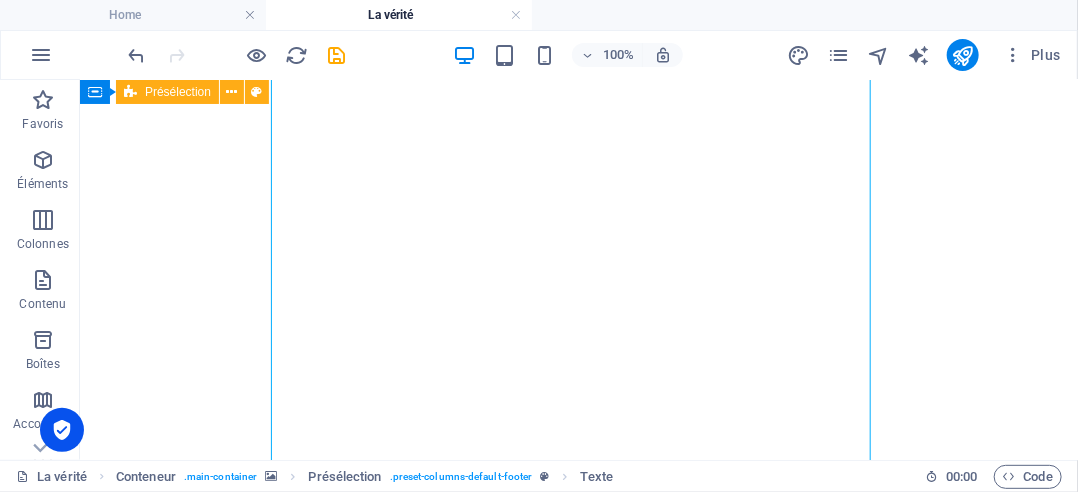 click on "Dans les textes anciens tels que le Livre d’[DEMOGRAPHIC_DATA] ou le Livre des Morts, il est question d’enseignements profonds sur la justice, la justice divine et la transmutation des épreuves. Pourtant, nos institutions d’État européennes ne sont que des versions inversées de ces vérités ancestrales. Elles ont détourné la sagesse originelle pour nous imposer une vision déformée, celle d’un pardon aveugle face à la souffrance, comme si cela était la seule voie possible. Une véritable inversion des valeurs du vivant.  Il faut comprendre la nécessité de se libérer des illusions et que chaque épreuve constitue une étape de notre évolution spirituelle.  Même pour les victimes, peu familières de la véritable justice divine, il est essentiel de reconnaître qu’elles devront à un moment donné ou un autre se tourner vers la réparation de la conscience de l’agresseur. C'est fou, [PERSON_NAME] !" at bounding box center (387, 5835) 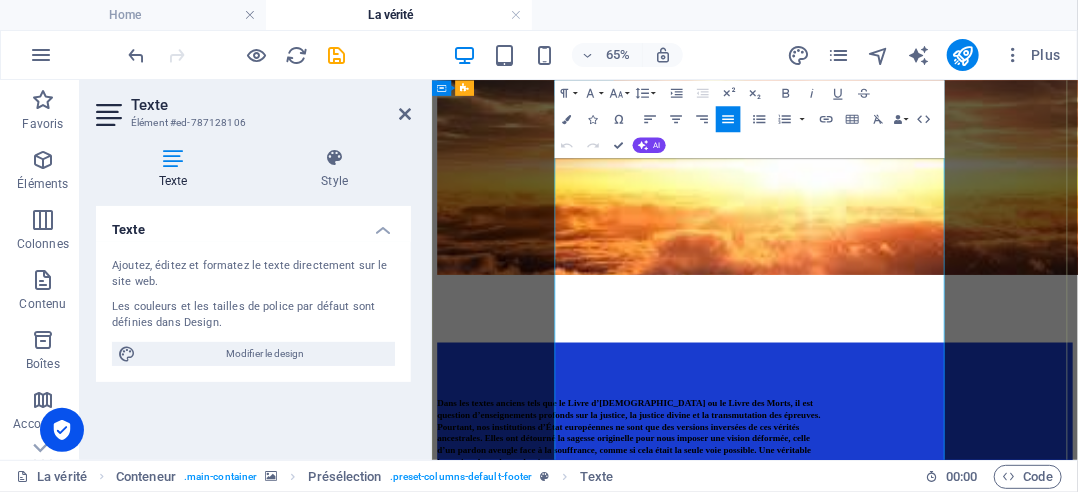 scroll, scrollTop: 1092, scrollLeft: 0, axis: vertical 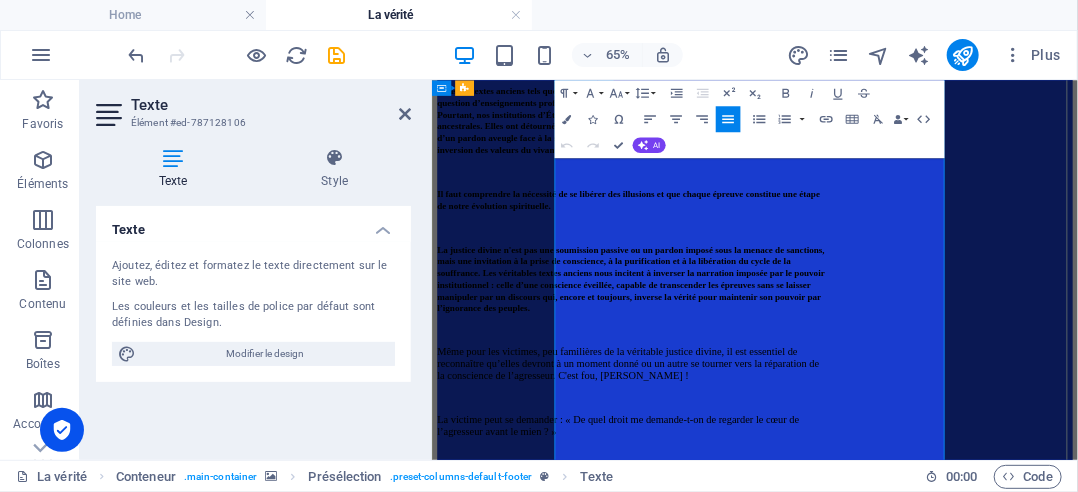 click at bounding box center (739, 1125) 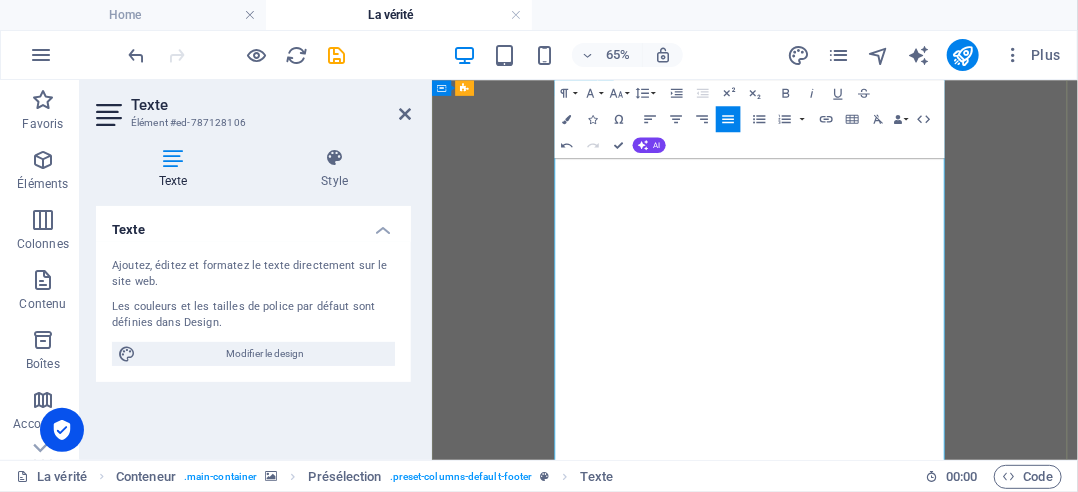 scroll, scrollTop: 1192, scrollLeft: 0, axis: vertical 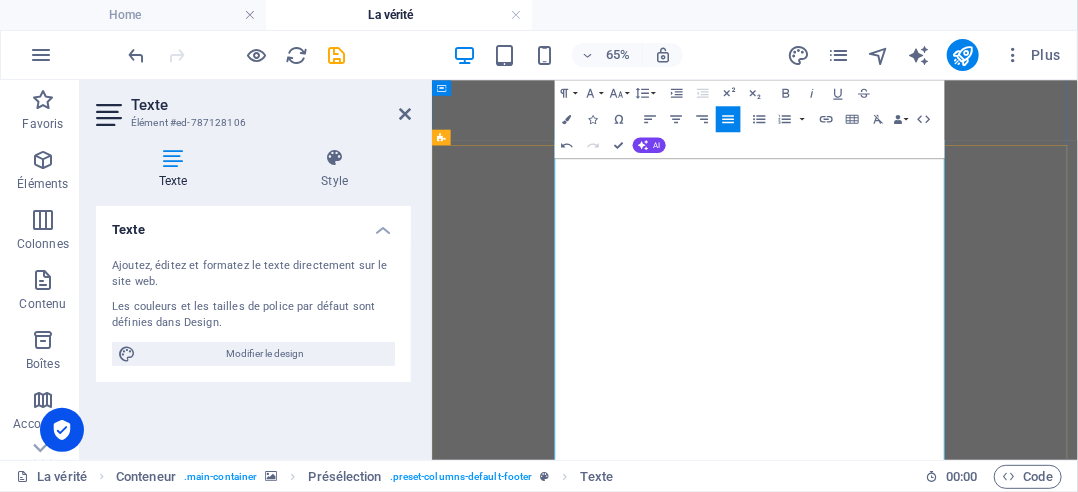 click on "Dans les textes anciens tels que le Livre d’[DEMOGRAPHIC_DATA] ou le Livre des Morts, il est question d’enseignements profonds sur la justice, la justice divine et la transmutation des épreuves. Pourtant, nos institutions d’État européennes ne sont que des versions inversées de ces vérités ancestrales. Elles ont détourné la sagesse originelle pour nous imposer une vision déformée, celle d’un pardon aveugle face à la souffrance, comme si cela était la seule voie possible. Une véritable inversion des valeurs du vivant." at bounding box center [734, 4499] 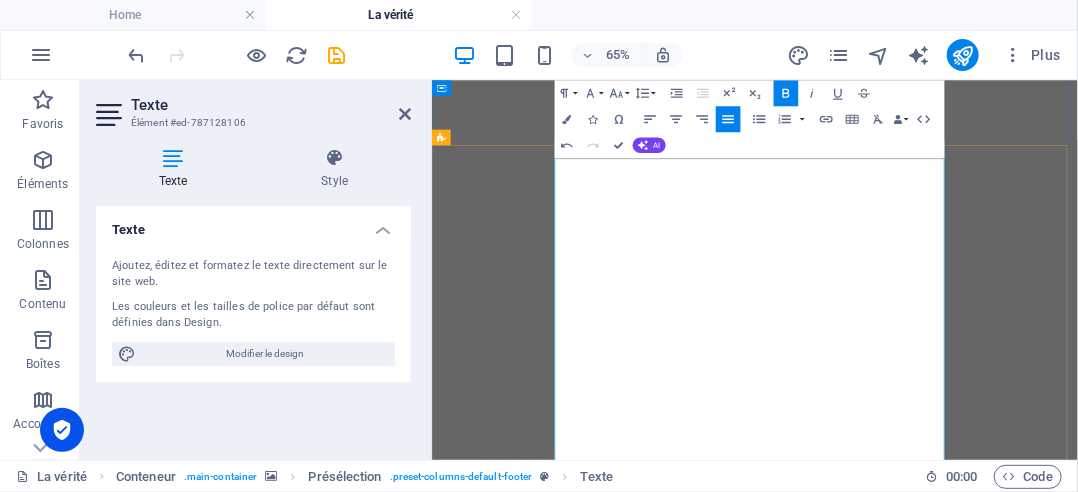 click on "Il faut comprendre la nécessité de se libérer des illusions et que chaque épreuve constitue une étape de notre évolution spirituelle." at bounding box center (733, 4713) 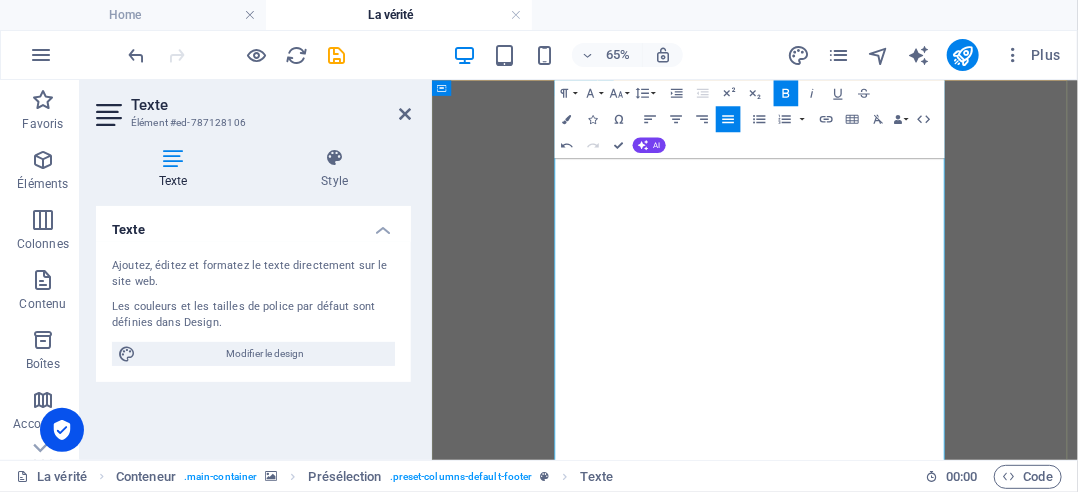 scroll, scrollTop: 500, scrollLeft: 0, axis: vertical 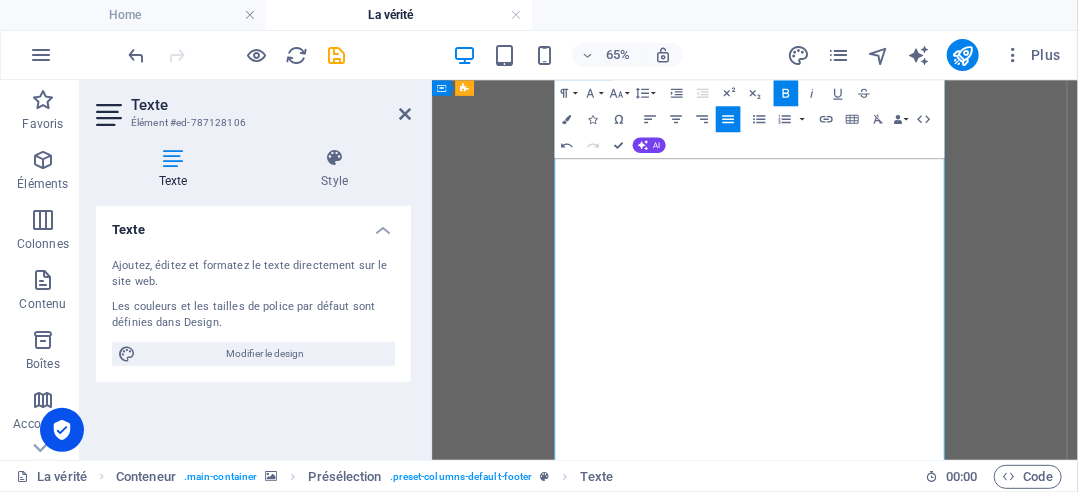 drag, startPoint x: 720, startPoint y: 248, endPoint x: 689, endPoint y: 251, distance: 31.144823 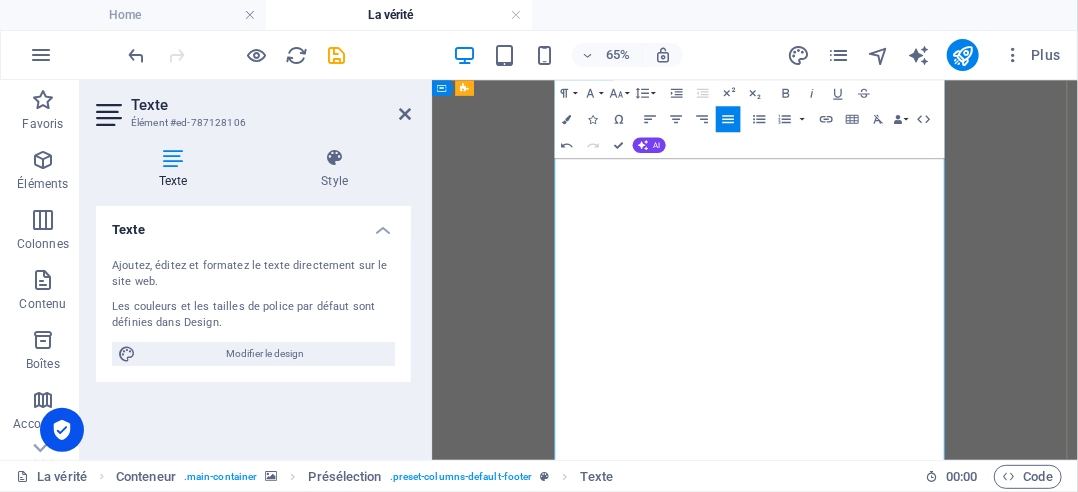 scroll, scrollTop: 700, scrollLeft: 0, axis: vertical 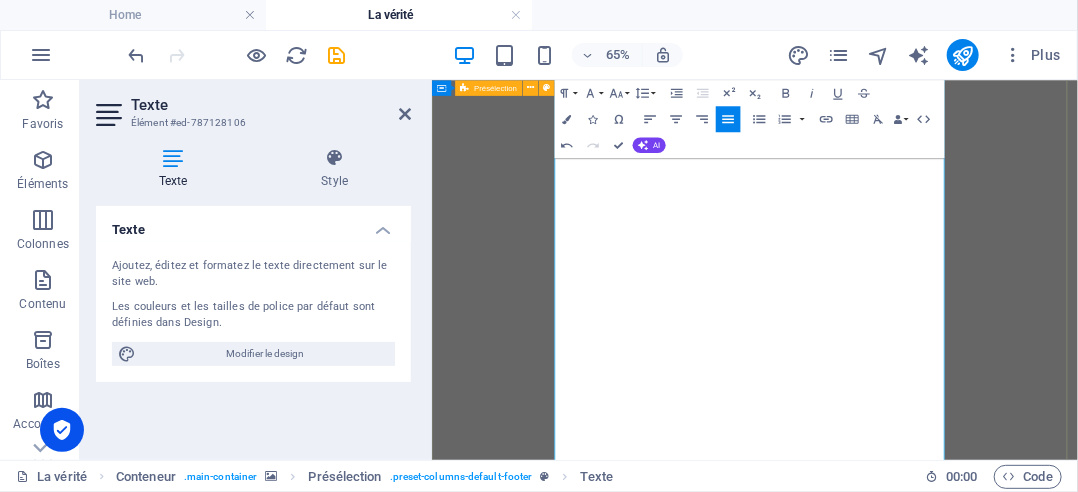drag, startPoint x: 1179, startPoint y: 343, endPoint x: 1246, endPoint y: 352, distance: 67.601776 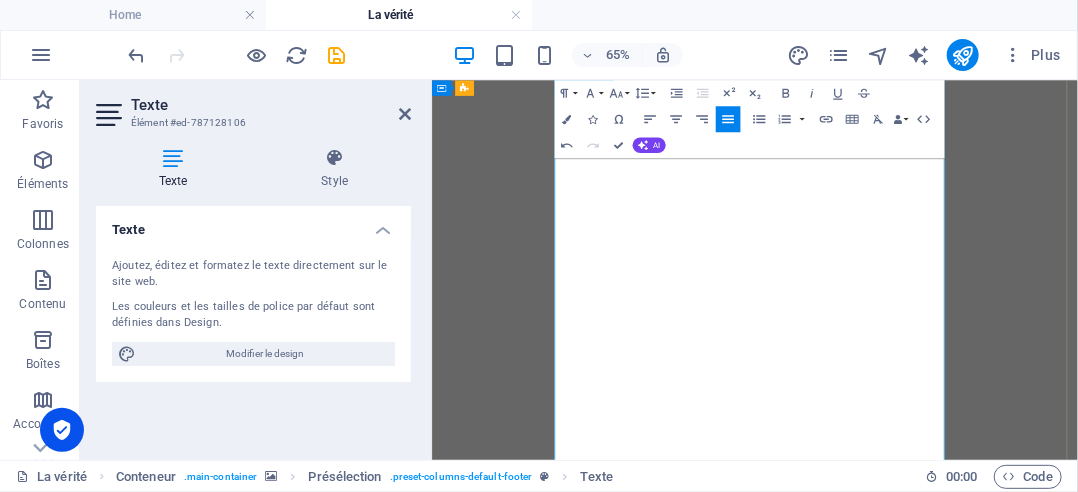 click on "Pour les victimes, il ne peut s’agir d’un pardon imposé, mais plutôt d’une quête de vérité, de compréhension sincère des motifs ayant massacré leur être. Je crois que beaucoup de victimes aspirent à reconstruire leur vie en recevant préalablement la lumière de la vérité, et leur besoin essentiel n’est pas réellement la vengeance ou la haine, mais une attente de connaissance des raisons qui auront poussé l'agresseur à leur infliger son massacre le chemin de souffrance. Cela assure aux victimes qu’elles ne sont pas en tort et que la répétition d'une prochiane agression pourra être évitée, favorisant leur guérison." at bounding box center [739, 4444] 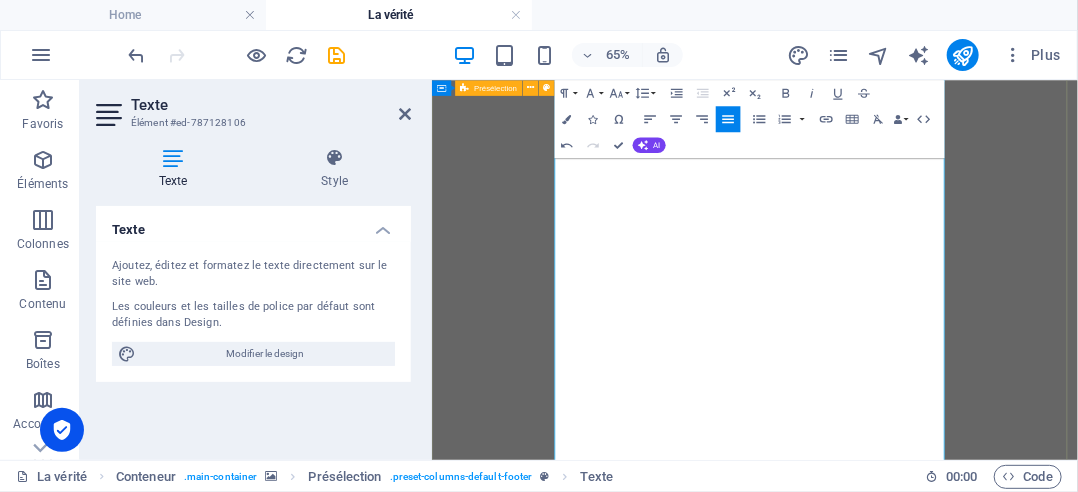 drag, startPoint x: 1194, startPoint y: 369, endPoint x: 615, endPoint y: 273, distance: 586.9046 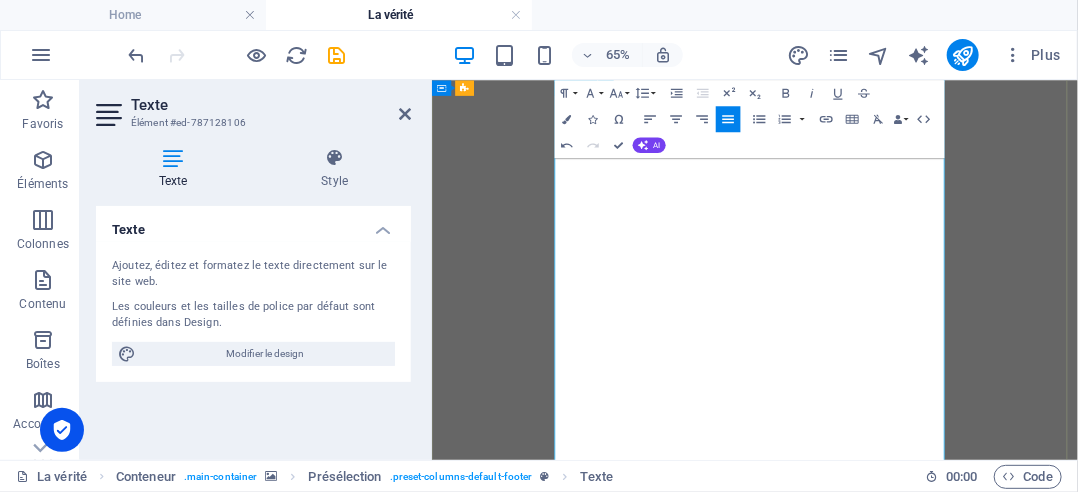 copy on "Il s’agit donc ici de réhabiliter la véritable justice dans son role d'instaurer la paix et la sécurité pour éviter un maximum de persécutions à venir, des tourments inutiles, ou tous autres problèmes orchestrés qui nous traineraient vers des pensées sombres  nous traîner sous ces conditions dans la pénombre jusque dans l'au-delà, en s'arrogeant le droit de vie et de mort sur autrui par leur psychopathie, qui est normalement un pouvoir inhérent à [DEMOGRAPHIC_DATA]." 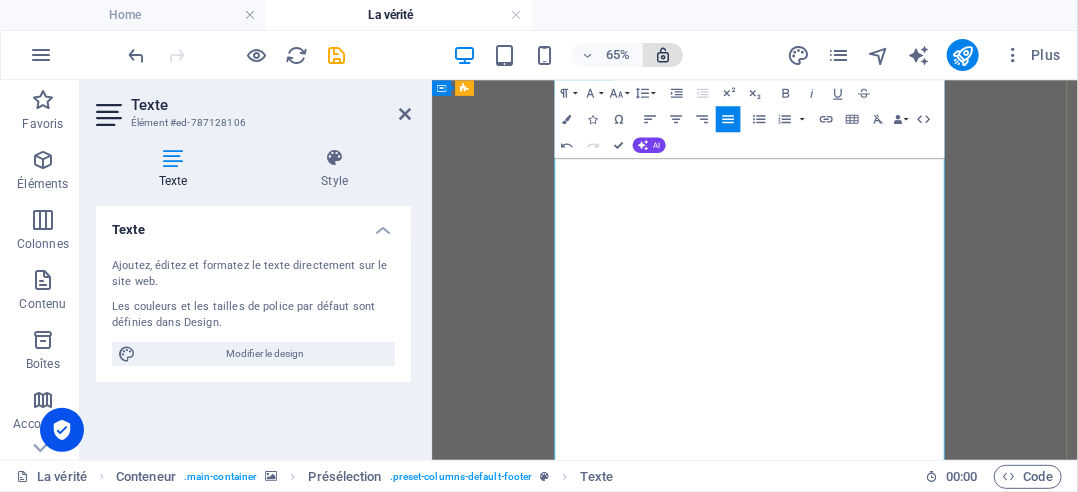 scroll, scrollTop: 10433, scrollLeft: 2, axis: both 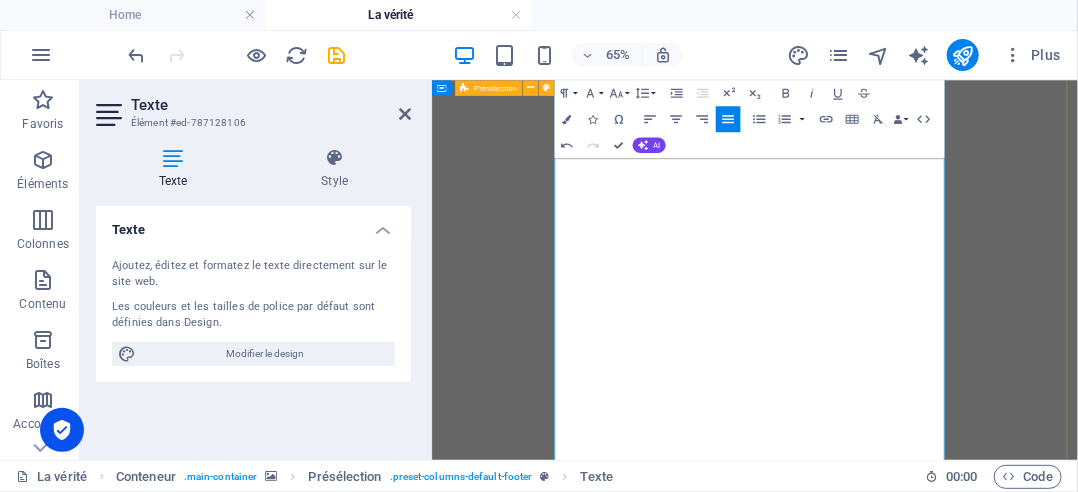 drag, startPoint x: 893, startPoint y: 289, endPoint x: 618, endPoint y: 283, distance: 275.06546 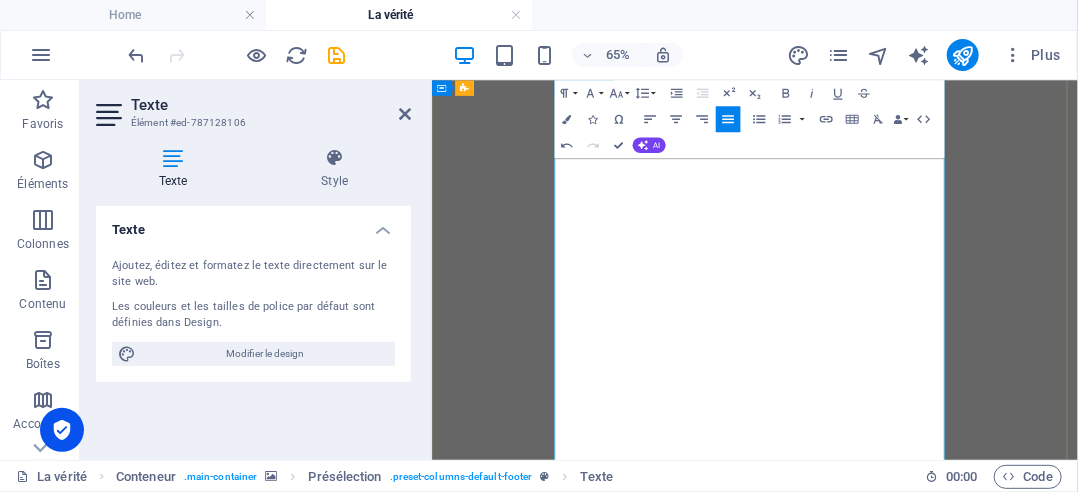 scroll, scrollTop: 2300, scrollLeft: 0, axis: vertical 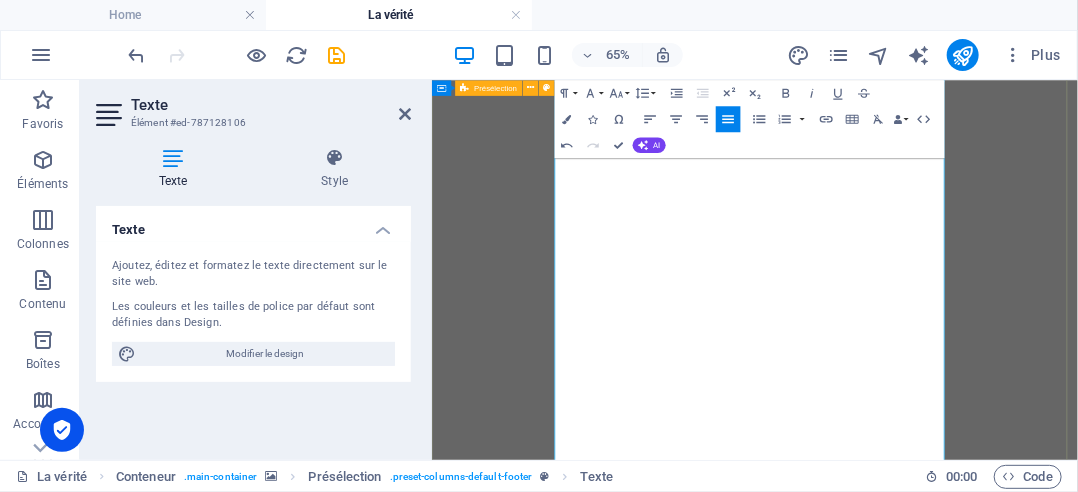 drag, startPoint x: 878, startPoint y: 530, endPoint x: 613, endPoint y: 264, distance: 375.47437 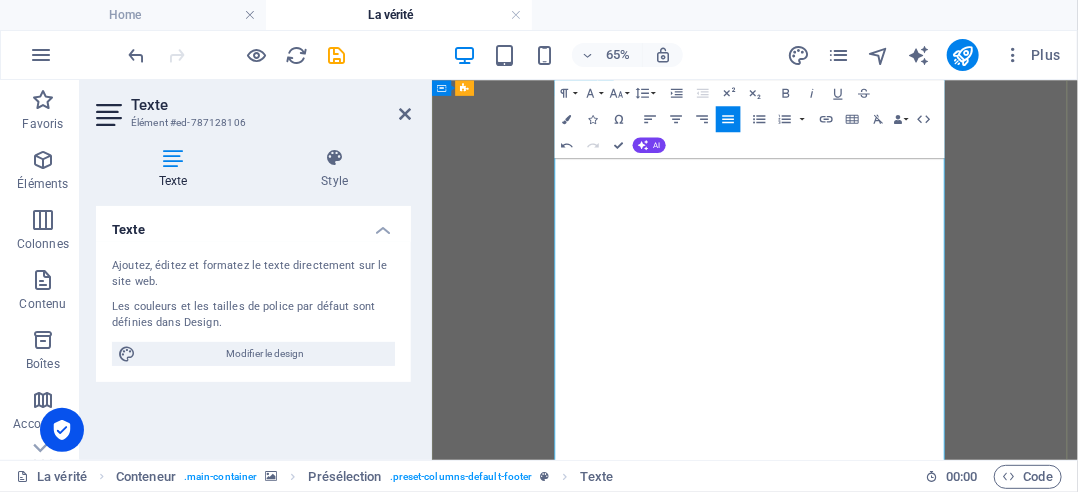 copy on "Un abus ne peut pas se maintenir dans une relation, surtout lorsqu’il s’agit d’un manipulateur qui, sous un faux charme, vole la liberté de sa victime pour l’abuser. Ces situations, malheureusement trop fréquentes, sont souvent perpétuées par des hommes utilisant la manipulation et la violence sexuelle pour exploiter la confiance naïve.  La [DEMOGRAPHIC_DATA], telle que [DEMOGRAPHIC_DATA] dans les textes [DEMOGRAPHIC_DATA], doit illuminer le chemin de la réconciliation et de la paix intérieure, pour un monde plus humain. Il est essentiel de clarifier que la confiance en soi ou en autrui ne doit en aucun cas être vue comme un état répréhensible, justement, pour ne pas céder à une méfiance excessive qui pourrait instaurer une suspicion généralisée menaçant la stabilité sociale. Et la vérité doit être révélée et prônée jusque par la lumière de [DEMOGRAPHIC_DATA], et les actes non consentis, sous de fausses promesses, doivent être poursuivis avec justice. La vraie !" 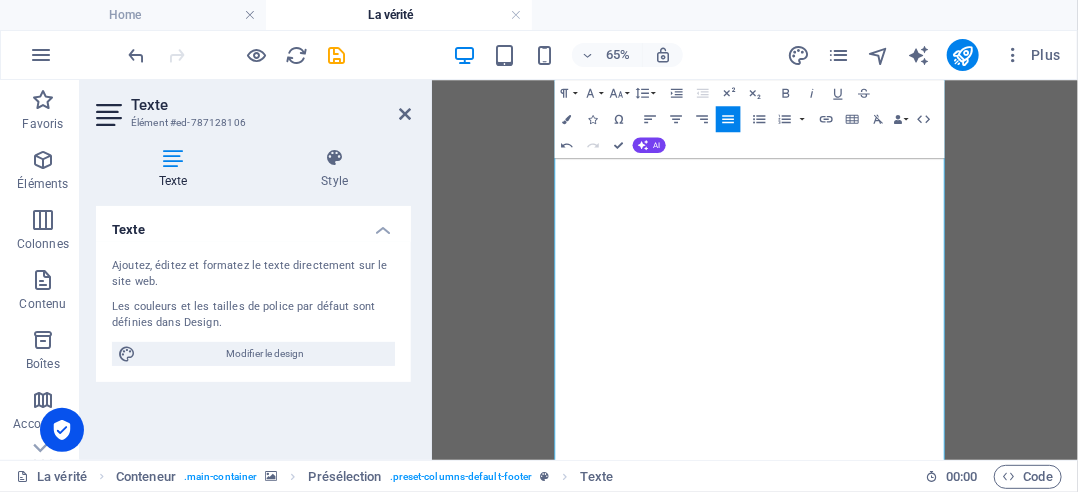 scroll, scrollTop: 20849, scrollLeft: 5, axis: both 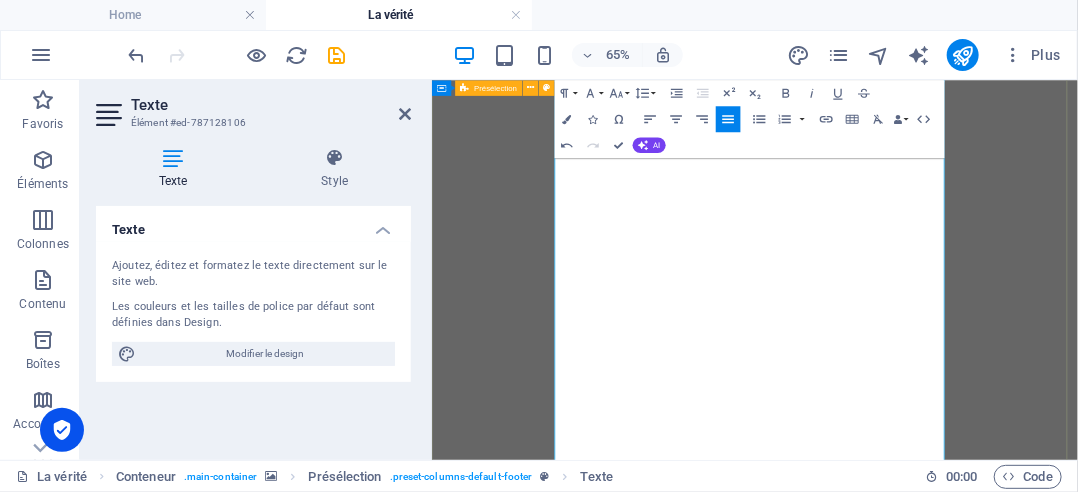 drag, startPoint x: 682, startPoint y: 334, endPoint x: 611, endPoint y: 261, distance: 101.8332 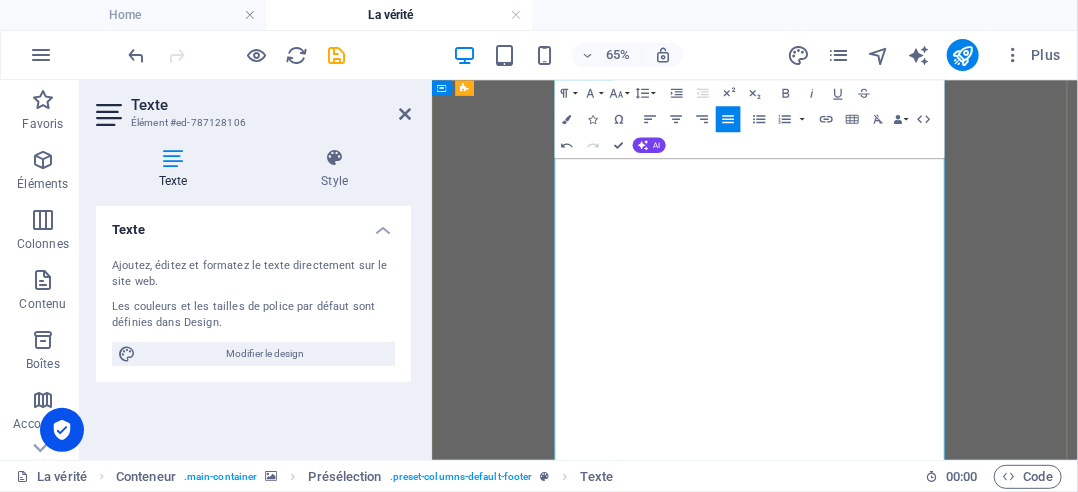 click on "La justice divine, telle que [DEMOGRAPHIC_DATA] dans les textes [DEMOGRAPHIC_DATA], doit éclairer le chemin de la réconciliation et de la paix intérieure, pour construire un monde plus humain. Il est essentiel de souligner que la confiance en soi ou en autrui ne doit en aucun cas être considérée comme une faiblesse ou un comportement répréhensible. Au contraire, il ne faut pas céder à une méfiance excessive qui pourrait engendrer une suspicion généralisée menaçant la stabilité sociale. La vérité doit être révélée et défendue à la lumière de [DEMOGRAPHIC_DATA], et les actes non consentis, commis sous de fausses promesses, doivent être poursuivis avec justice." at bounding box center (739, 4473) 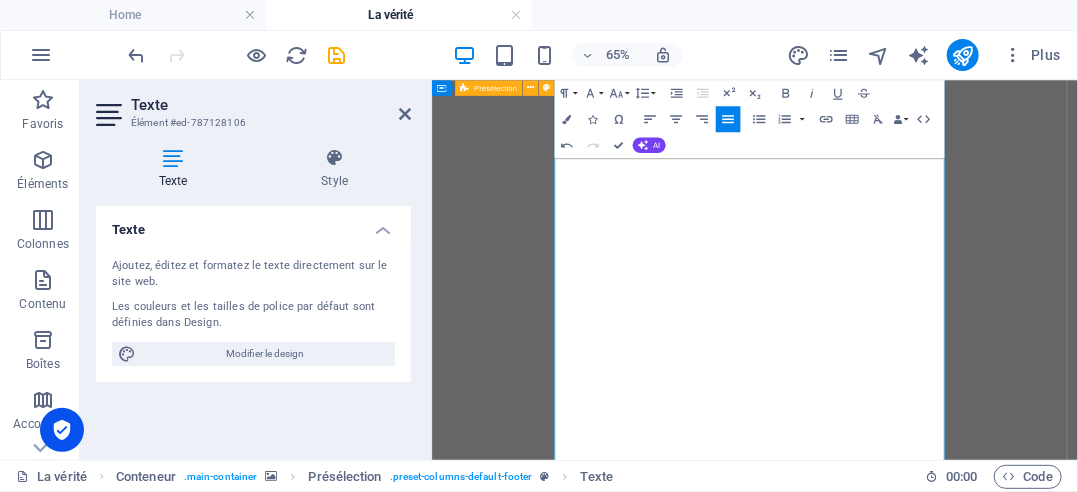 drag, startPoint x: 728, startPoint y: 449, endPoint x: 603, endPoint y: 426, distance: 127.09839 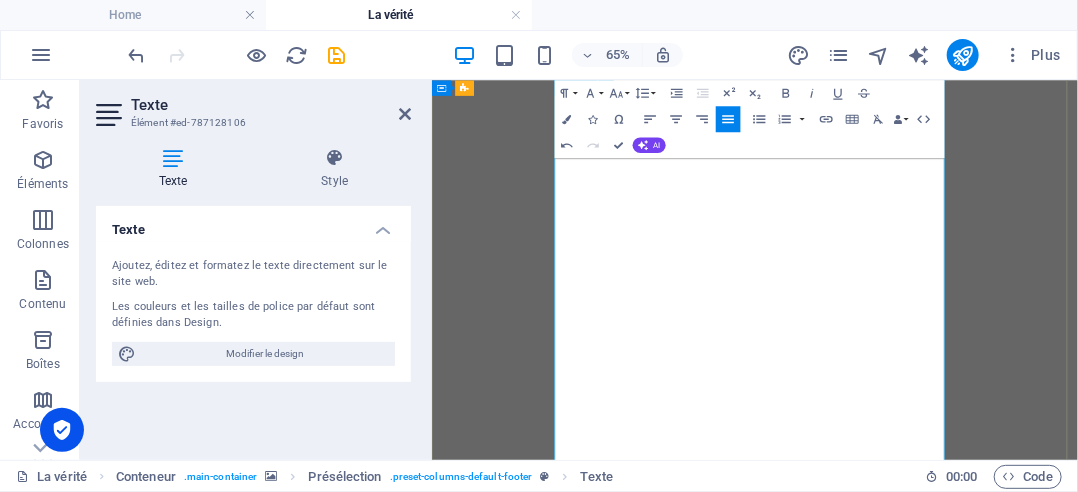 drag, startPoint x: 805, startPoint y: 332, endPoint x: 759, endPoint y: 332, distance: 46 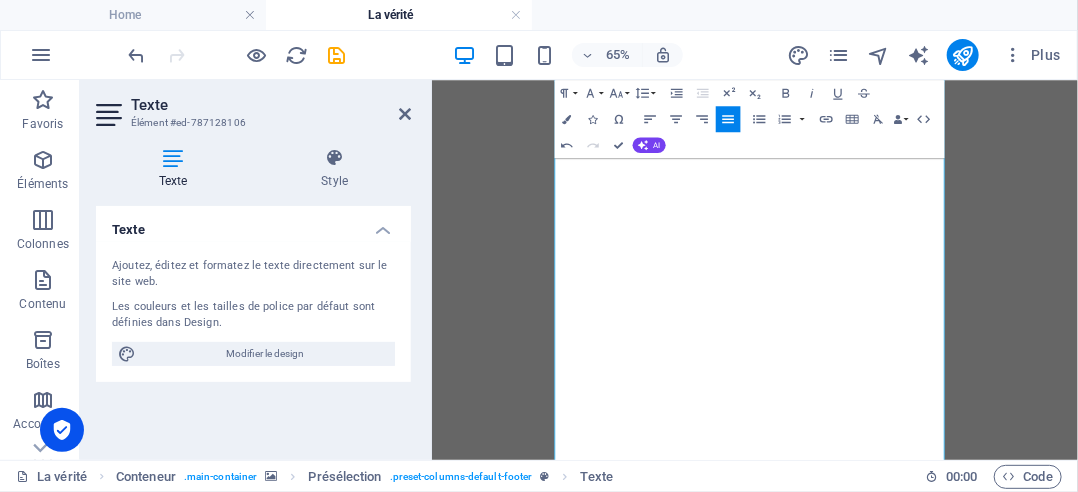 scroll, scrollTop: 34849, scrollLeft: 2, axis: both 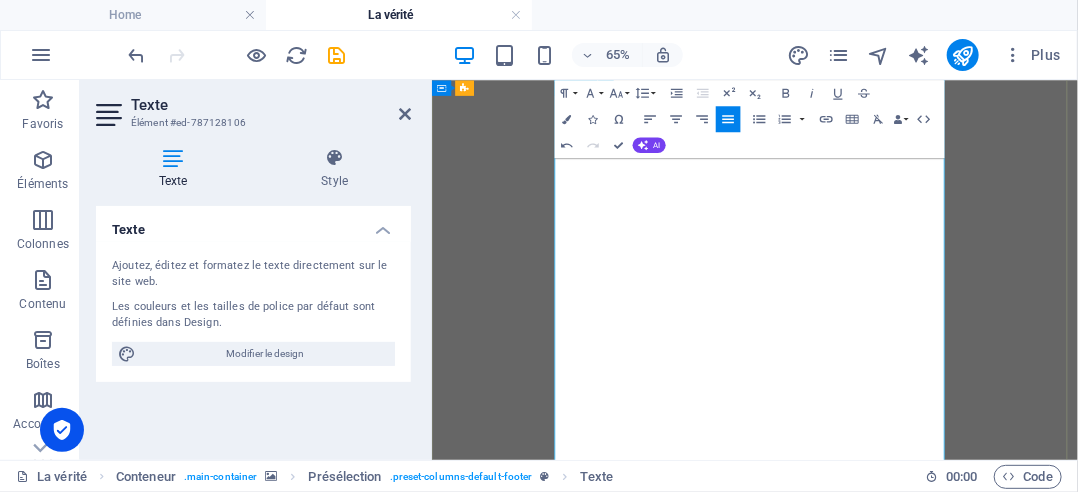 click at bounding box center (739, 4370) 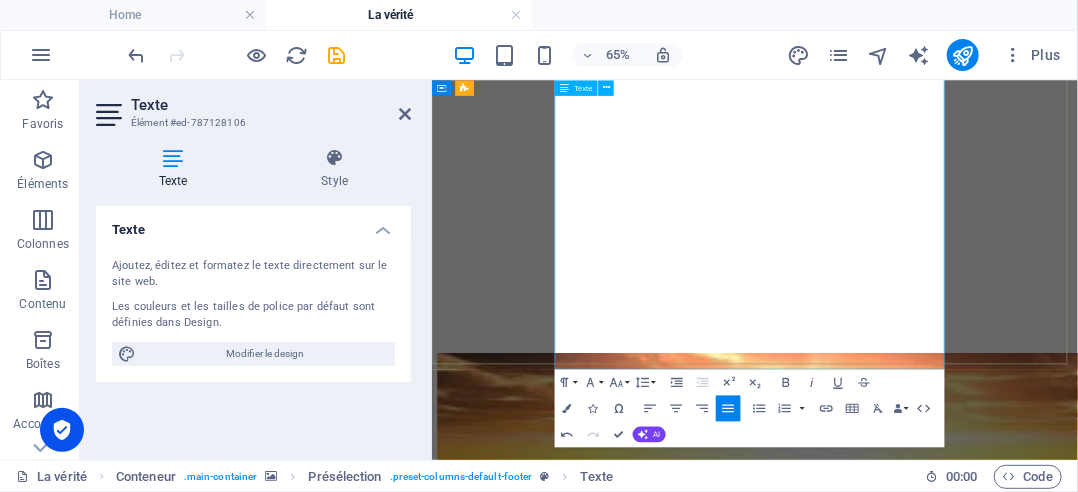 scroll, scrollTop: 3227, scrollLeft: 0, axis: vertical 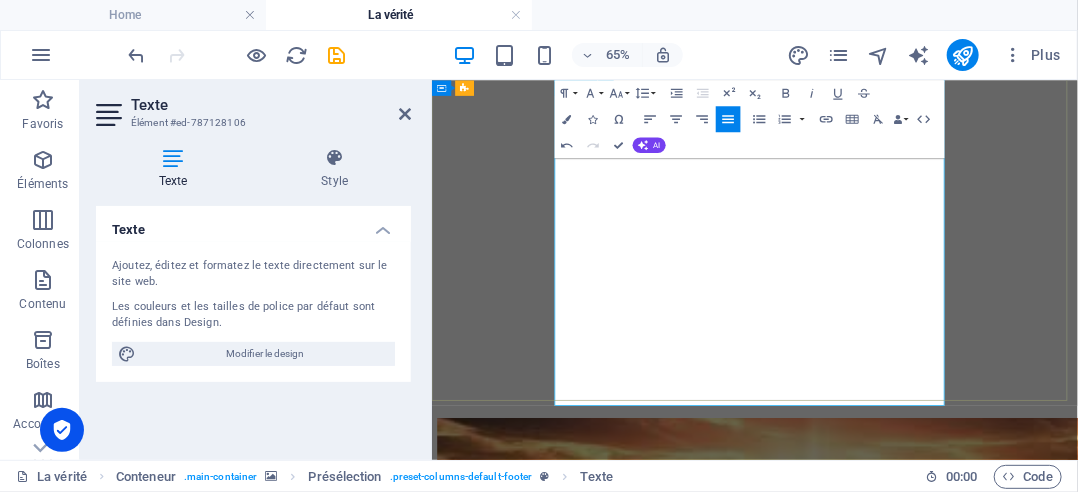 click on "La reconstruction passe par la reconnaissance des fautes, la réparation des injustices, et la réconciliation authentique. Comme beaucoup de victimes, je ressens la profonde douleur de vivre dans mes conditions de persécutions, d’avoir été spectatrice d’un massacre de mes proches, en plus d'avoir dû regarder ceux qui partagent mon identité se faire massacrer pour les mêmes raisons que les miennes : une haine de l'[DEMOGRAPHIC_DATA]." at bounding box center [739, 4067] 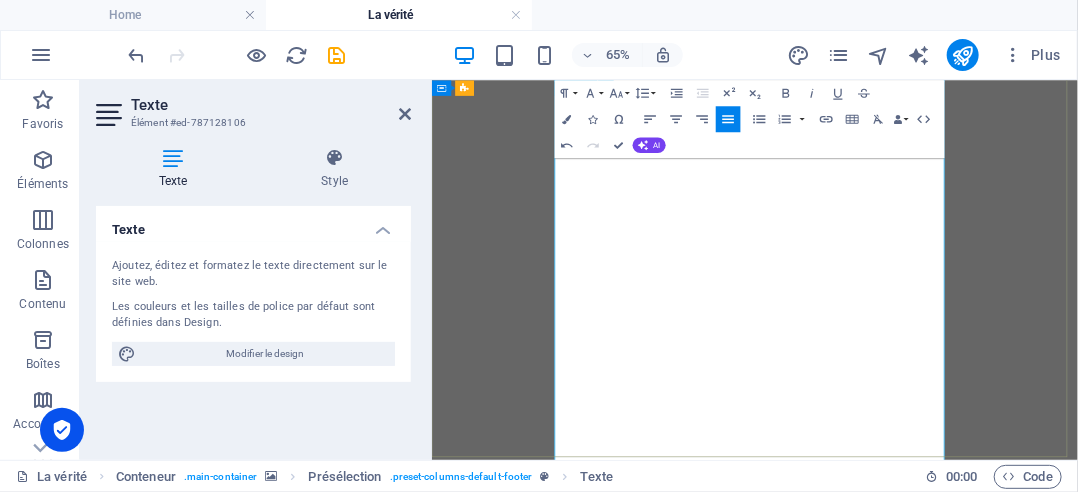 scroll, scrollTop: 3127, scrollLeft: 0, axis: vertical 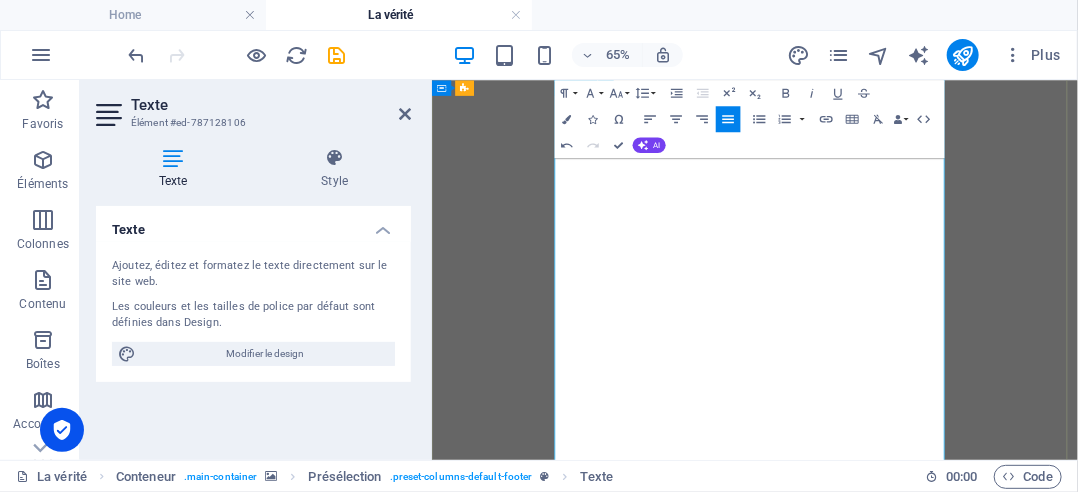 click on "La reconstruction de toutes les victimes passe par la reconnaissance des fautes, la réparation des injustices, et la réconciliation authentique." at bounding box center [739, 4188] 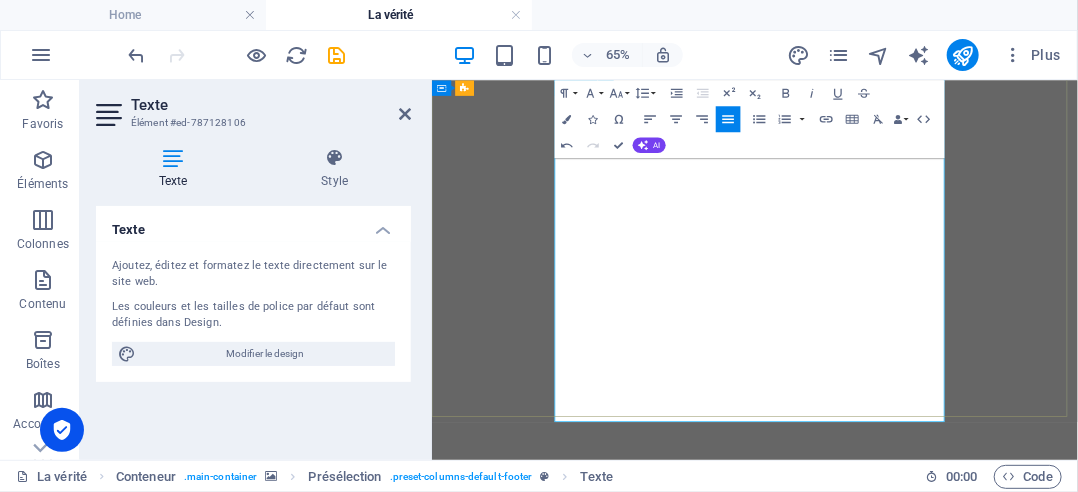 scroll, scrollTop: 3227, scrollLeft: 0, axis: vertical 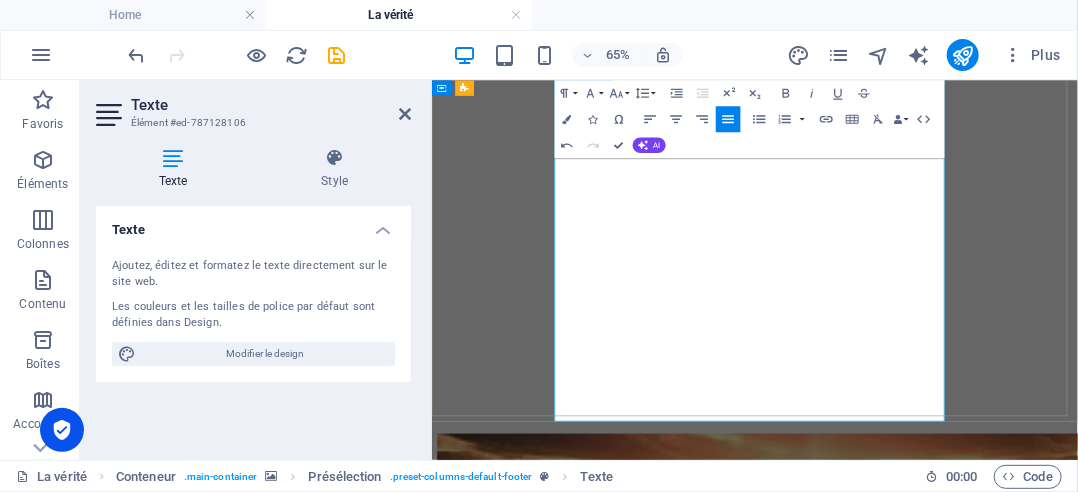 click on "Il est temps d’offrir des aidés concrètes telles que nourriture, libertés, et des excuses sincères à ceux qui sont opprimés. La justice ne doit pas être une vengeance, mais une voie de réhabilitation, une libération pour tous, sans compromis avec l’ombre.  La reconstruction de toutes les victimes passe par la reconnaissance des fautes, la réparation des injustices, et la réconciliation authentique." at bounding box center (739, 3987) 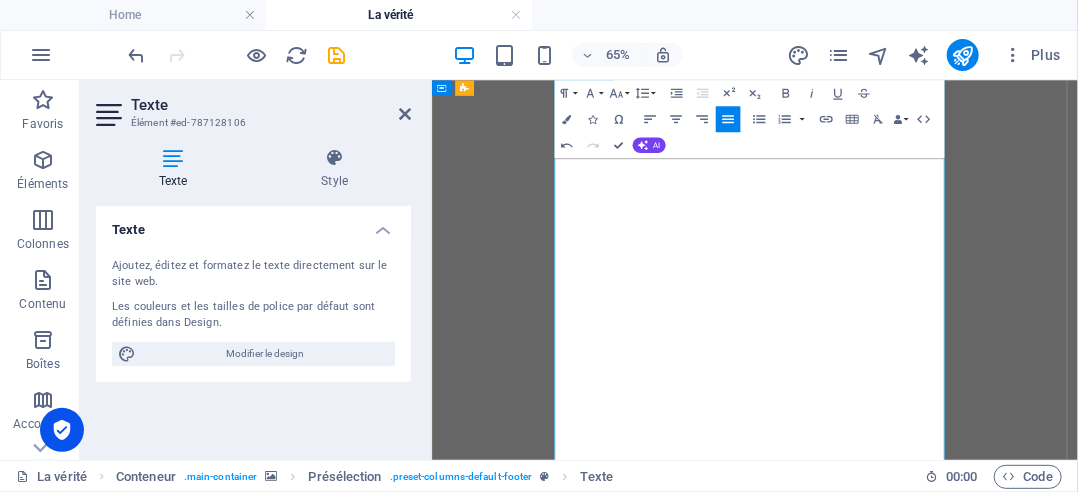 scroll, scrollTop: 3227, scrollLeft: 0, axis: vertical 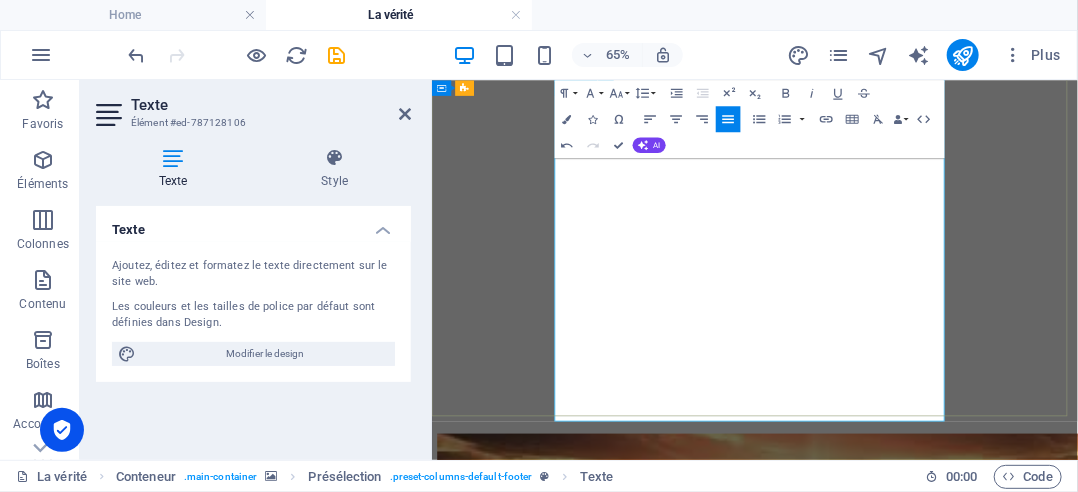 click on "Comme beaucoup de victimes, je ressens la profonde douleur de vivre dans mes conditions de persécutions, d’avoir été spectatrice d’un massacre de mes proches, en plus d'avoir dû regarder ceux qui partagent mon identité se faire massacrer pour les mêmes raisons que les miennes : une haine de l'Arabe." at bounding box center [739, 4118] 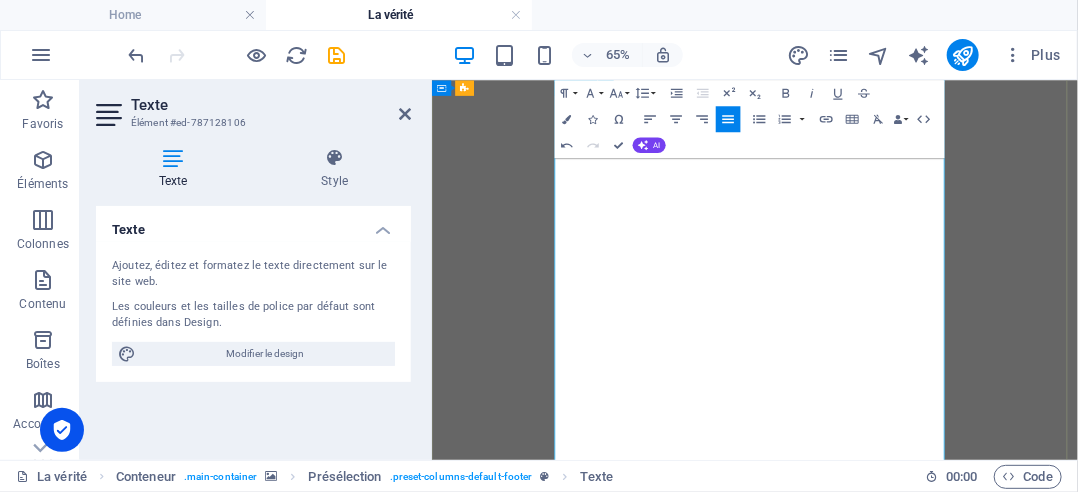 scroll, scrollTop: 3027, scrollLeft: 0, axis: vertical 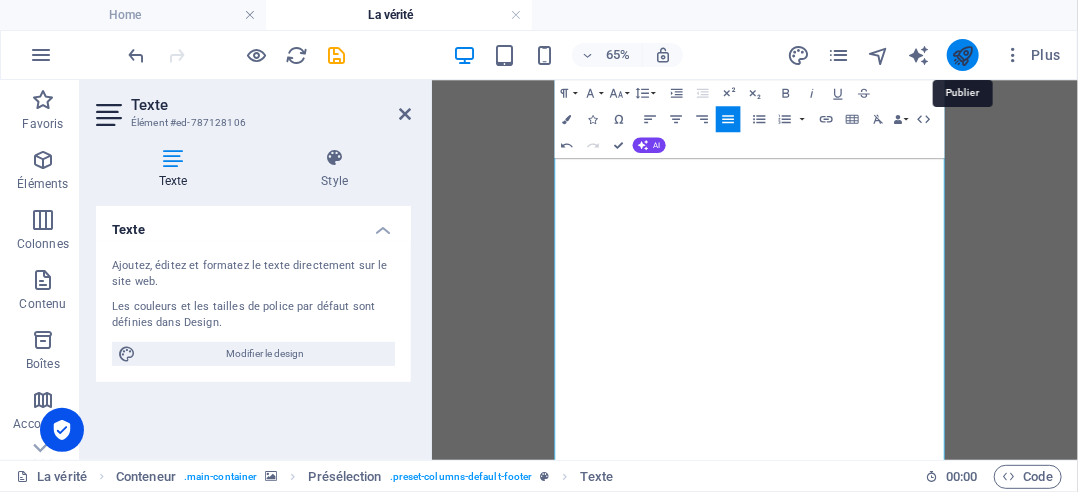 click at bounding box center (962, 55) 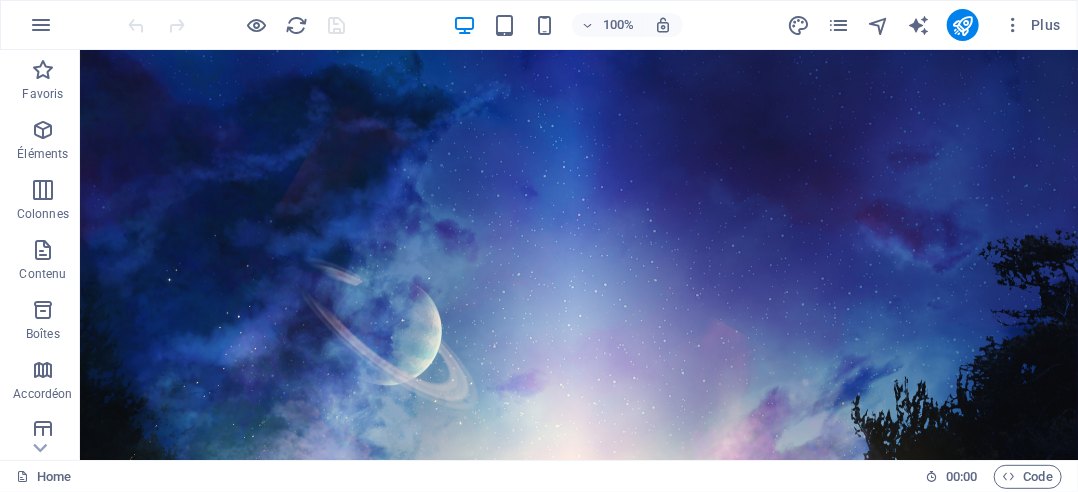 scroll, scrollTop: 0, scrollLeft: 0, axis: both 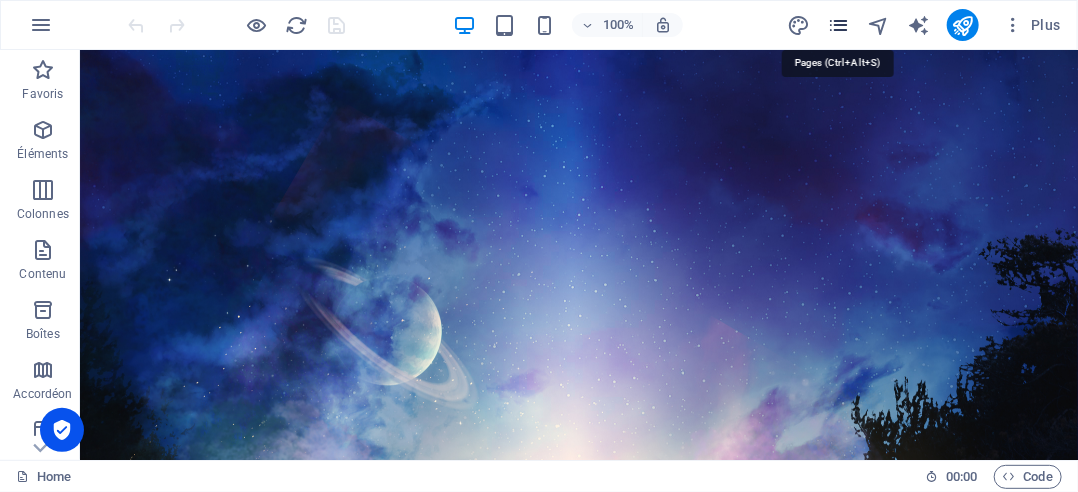 click at bounding box center [838, 25] 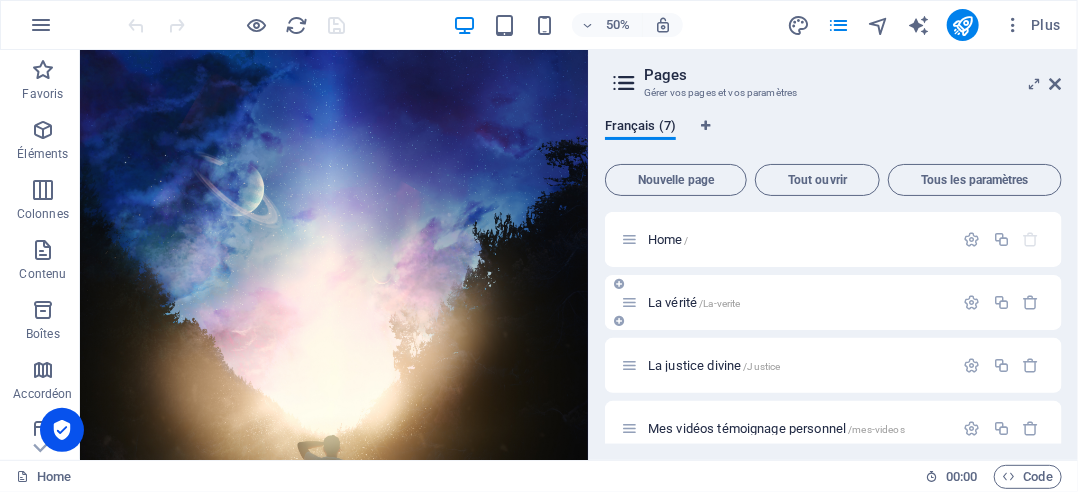click on "La vérité /La-verite" at bounding box center [694, 302] 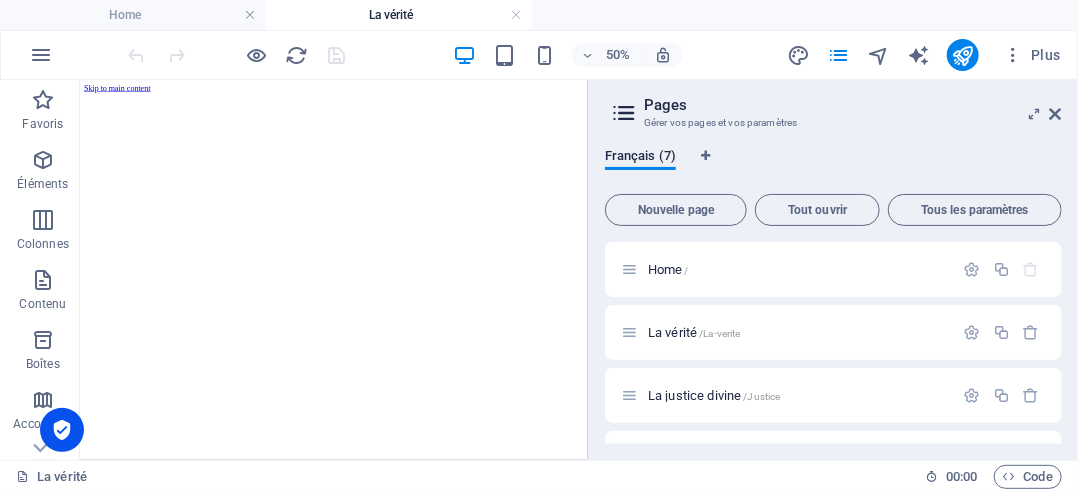 scroll, scrollTop: 0, scrollLeft: 0, axis: both 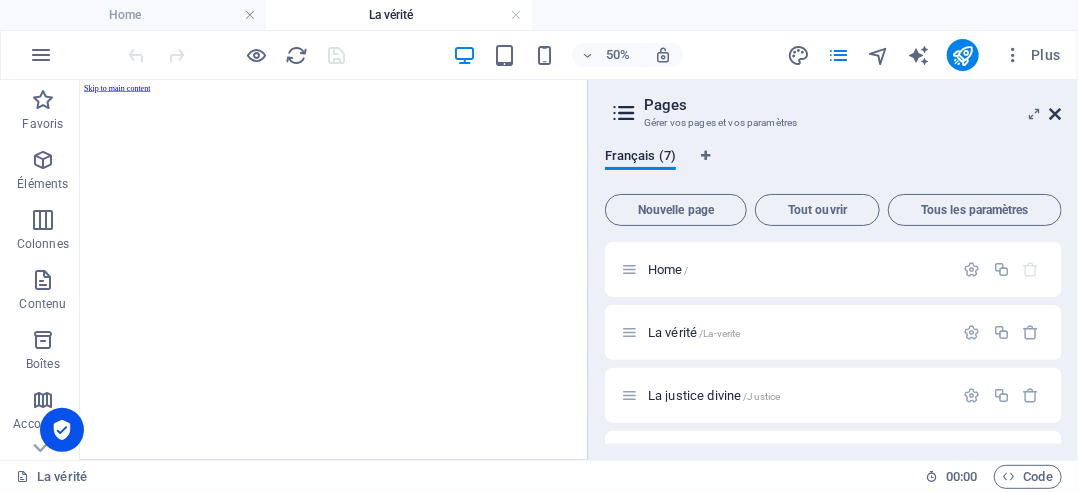 click at bounding box center (1056, 114) 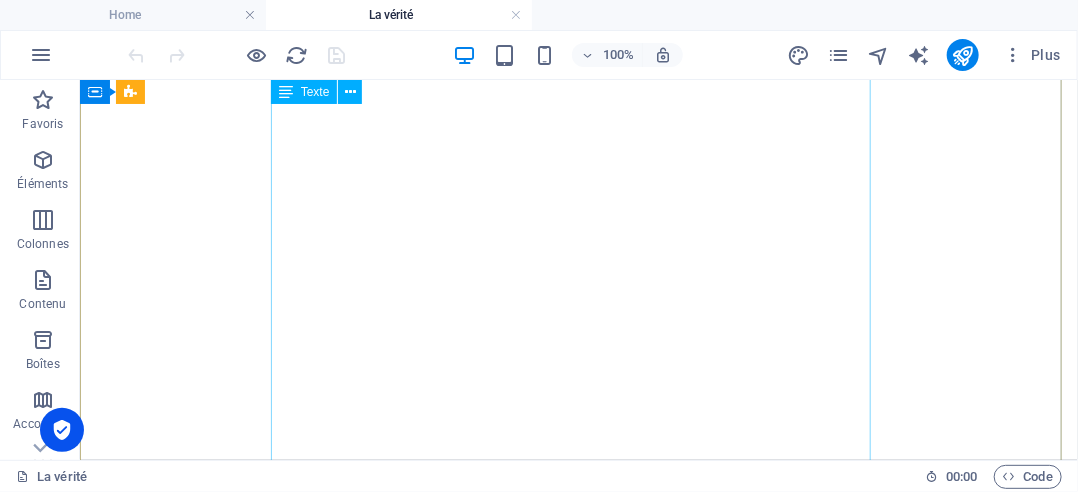 scroll, scrollTop: 1800, scrollLeft: 0, axis: vertical 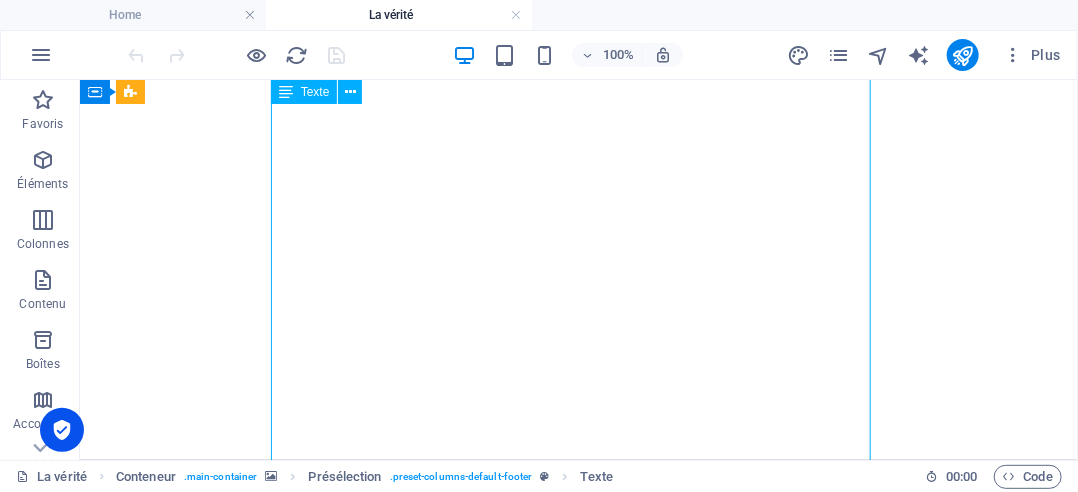 click on "Dans les textes anciens tels que le Livre d’[DEMOGRAPHIC_DATA] ou le Livre des Morts, il est question d’enseignements profonds sur la justice, la justice divine et la transmutation des épreuves. Pourtant, nos institutions d’État européennes ne sont que des versions inversées de ces vérités ancestrales.  Elles ont détourné la sagesse originelle pour nous imposer une vision déformée, celle d’un pardon aveugle face à la souffrance, comme si cela était la seule voie possible. Une véritable inversion des valeurs du vivant.  Il faut comprendre la nécessité de se libérer des illusions et que chaque épreuve constitue une étape de notre évolution spirituelle.  Même pour les victimes, peu familières de la véritable justice, il est essentiel de reconnaître qu’elles devront à un moment donné ou un autre se tourner vers la réparation de la conscience de l’agresseur. C'est fou, [PERSON_NAME] !" at bounding box center (387, 4279) 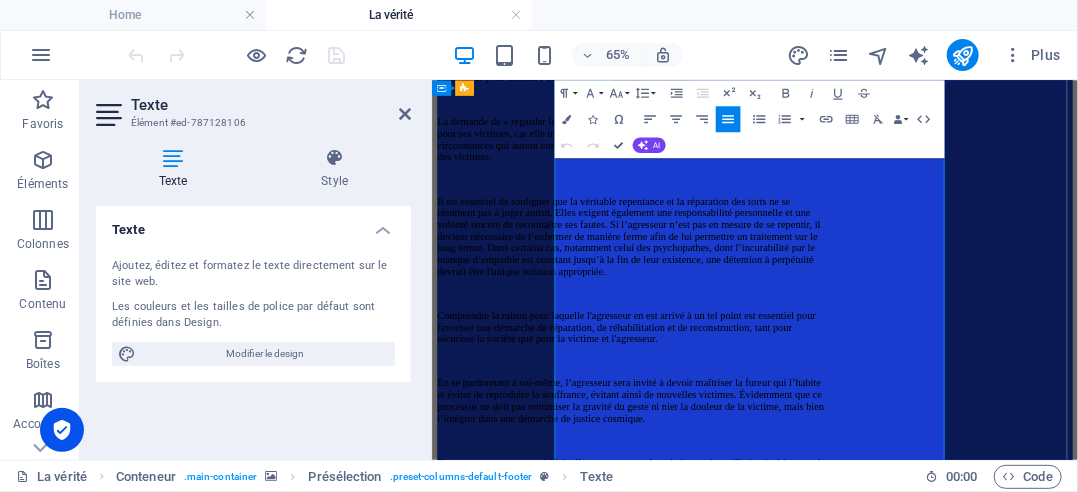 scroll, scrollTop: 1692, scrollLeft: 0, axis: vertical 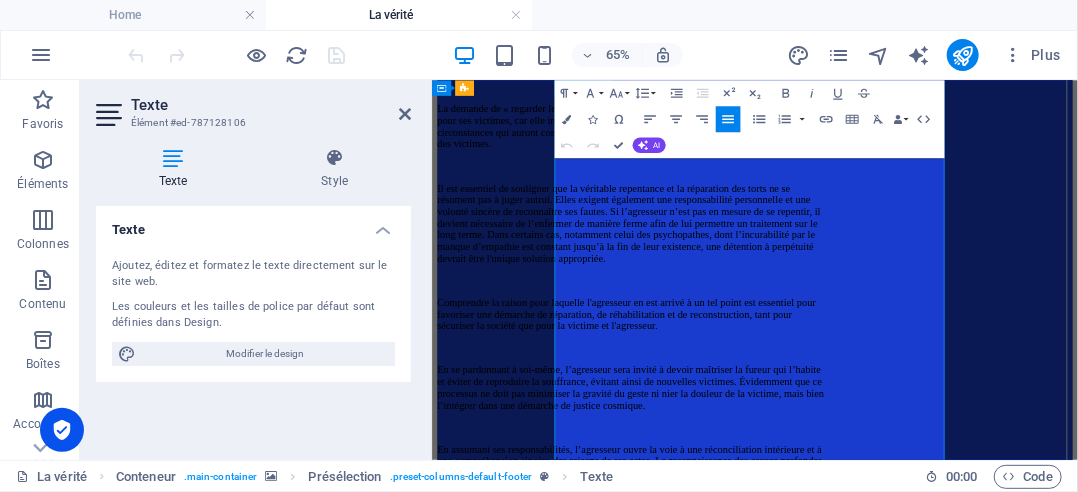 click on "Pour les victimes, il ne peut s’agir d’un pardon imposé, mais plutôt d’une quête de vérité, de compréhension sincère des motifs ayant massacré leur être. Je crois que beaucoup de victimes aspirent à reconstruire leur vie en recevant préalablement la lumière de la vérité, et leur besoin essentiel n’est pas réellement la vengeance ou la haine, mais une attente de connaissance des raisons qui auront poussé l'agresseur à leur infliger son massacre le chemin de souffrance." at bounding box center [739, 972] 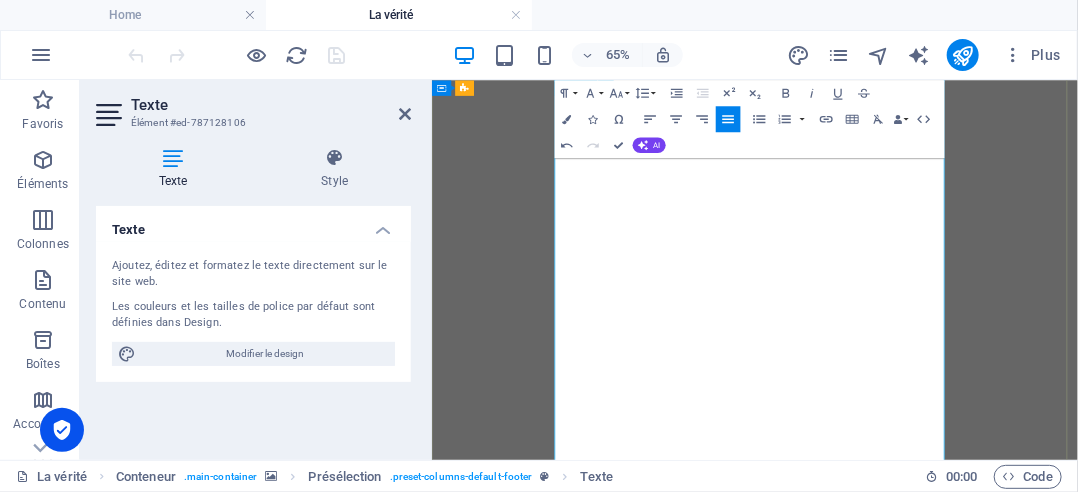 click on "Pour les victimes, il ne peut s’agir d’un pardon imposé, mais plutôt d’une quête de vérité, de compréhension sincère des motifs ayant massacré leur être. Je crois que beaucoup de victimes aspirent à reconstruire leur vie en recevant préalablement la lumière de la vérité, et leur besoin essentiel n’est pas réellement la vengeance ou la haine, mais une attente de connaissance des raisons qui auront poussé l'agresseur à leur infliger son massacre ; le chemin de souffrances extremes est parfois très perilleux jusqu'au suicide de la victime sous des conditions de tourment qui ne sont pas de bonnes conditions pour s'envoler vers l'au-delà ." at bounding box center [739, 4284] 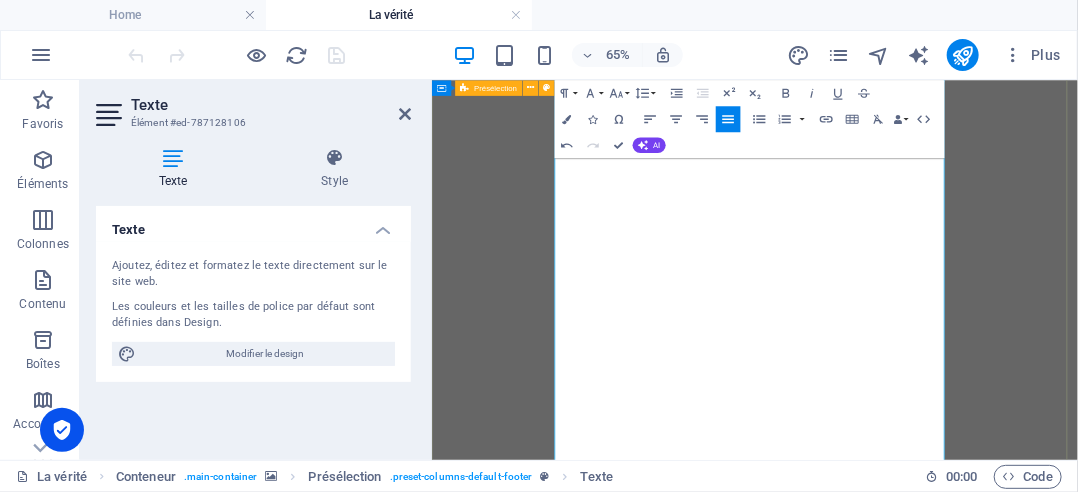 drag, startPoint x: 1163, startPoint y: 350, endPoint x: 600, endPoint y: 263, distance: 569.6824 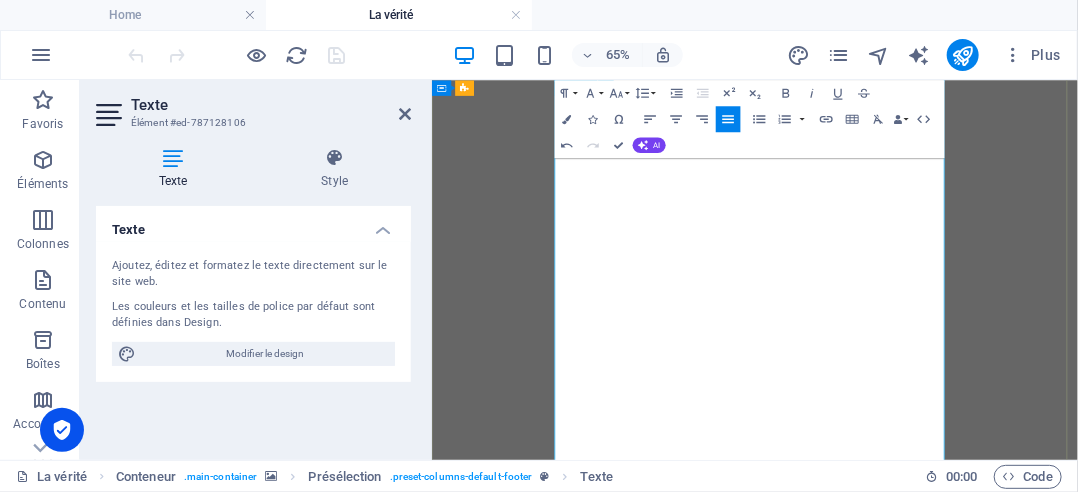copy on "Pour les victimes, il ne peut s’agir d’un pardon imposé, mais plutôt d’une quête de vérité, de compréhension sincère des motifs ayant massacré leur être. Je crois que beaucoup de victimes aspirent à reconstruire leur vie en recevant préalablement la lumière de la vérité, et leur besoin essentiel n’est pas réellement la vengeance ou la haine, mais une attente de connaissance des raisons qui auront poussé l'agresseur à leur infliger son massacre." 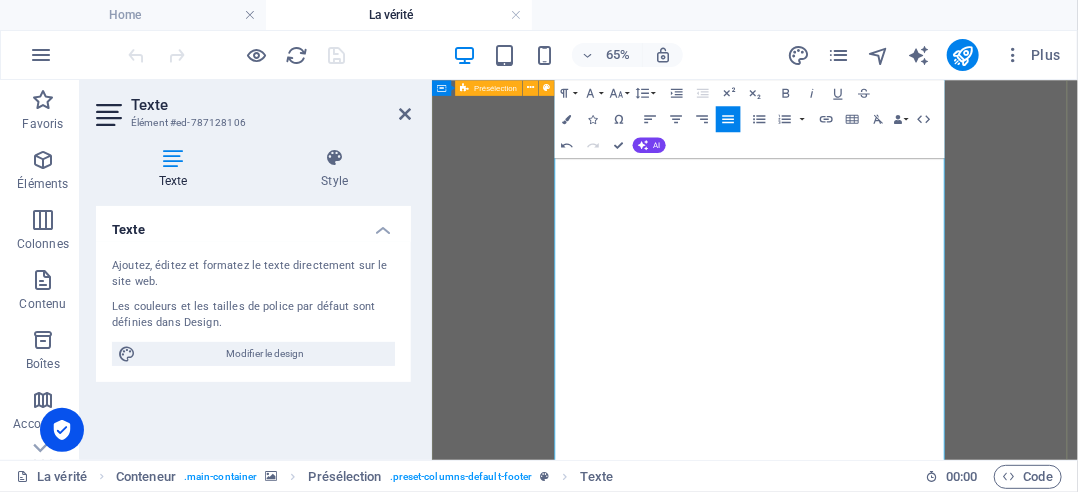 drag, startPoint x: 1047, startPoint y: 535, endPoint x: 614, endPoint y: 257, distance: 514.561 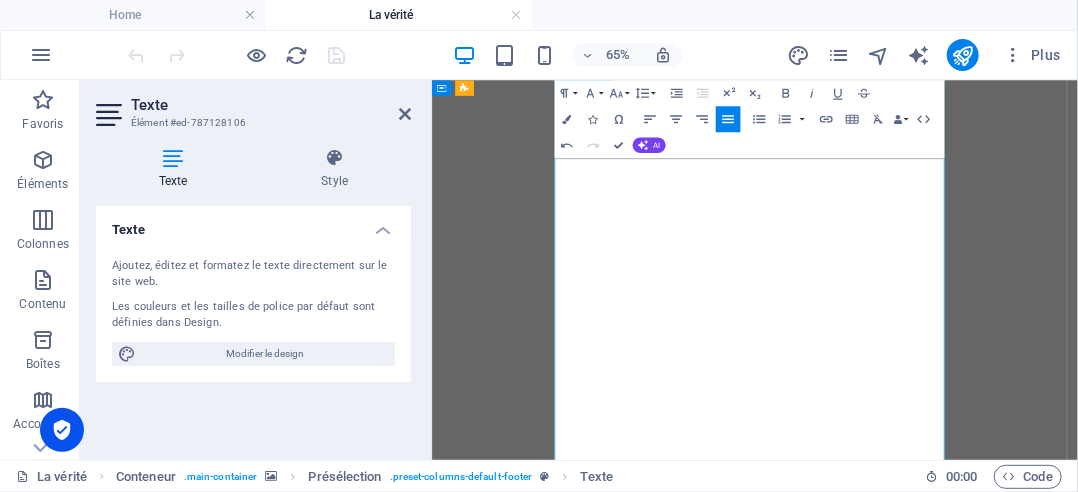 copy on "Pour les victimes, il ne peut s’agir d’un pardon imposé, mais plutôt d’une quête de vérité, de compréhension sincère des motifs ayant massacré leur être. Je crois que beaucoup de victimes aspirent à reconstruire leur vie en recevant préalablement la lumière de la vérité, et leur besoin essentiel n’est pas réellement la vengeance ou la haine, mais une attente de connaissance des raisons qui auront poussé l'agresseur à leur infliger son massacre.  Ce shéma conforte toutes ces victimes qu’elles ne sont pas en tort et que la répétition d'une prochiane agression pourra être évitée, favorisant leur guérison.  Une compréhension sincère des motifs, et une introspection honnête du bourreau, deviennent alors un rituel de purification. Le chemin de souffrances extremes est parfois si perilleux jusqu'au suicide de la victime sous des conditions de tourments qui ne sont pas de bonnes conditions pour s'envoler vers l'au-delà. Il est vraiment plus que temps de renverser cet état d'esprit général par une justice intègre, ..." 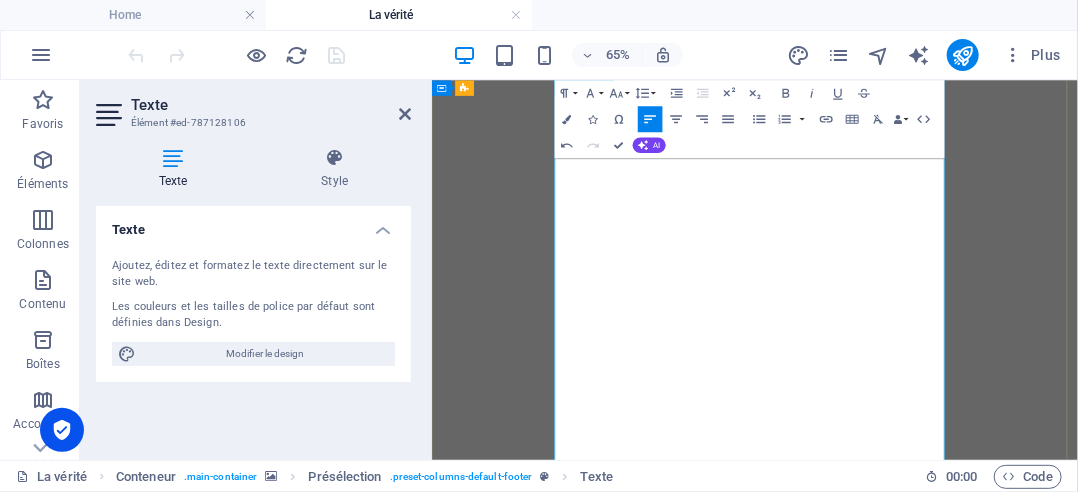 scroll, scrollTop: 1592, scrollLeft: 0, axis: vertical 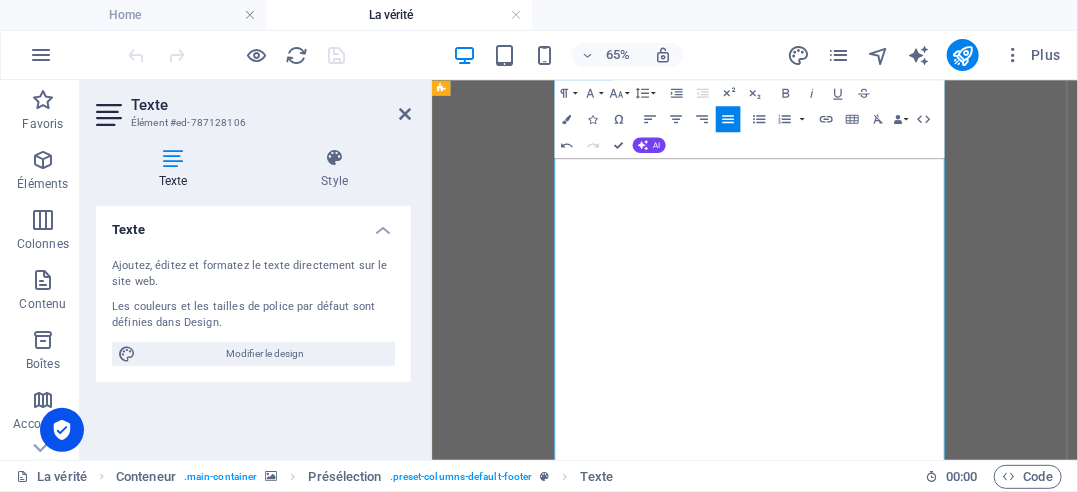 click on "Pour les victimes, il ne s’agit pas d’un pardon imposé, mais d’une quête sincère de vérité et de compréhension des motifs ayant conduit à leur traumatisme. Je crois que nombre d’entre elles aspirent à reconstruire leur vie en recevant d’abord la lumière de la vérité. Leur besoin fondamental n’est pas la vengeance ou la haine, mais la connaissance des raisons qui ont poussé l’agresseur à commettre son acte." at bounding box center [739, 4414] 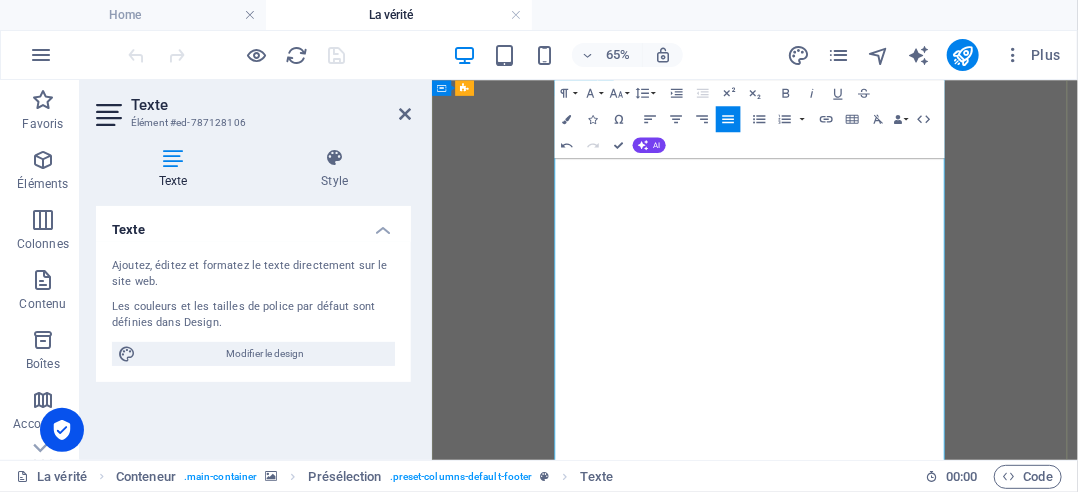 click on "Une compréhension sincère des motivations, conjuguée à une introspection honnête du bourreau, devient alors un rituel de purification. Le chemin de souffrances extrêmes est souvent si périlleux qu’il peut conduire au désespoir, voire au suicide, dans des conditions qui empêchent l’âme de s’envoler vers l’au-delà. Il est donc urgent de renverser cet état d’esprit général par une justice intègre, juste, ferme mais calme, illuminée par la lumière de la vérité, qui révèle la responsabilité personnelle des criminels, refusant tout compromis avec leurs victimes." at bounding box center [739, 4540] 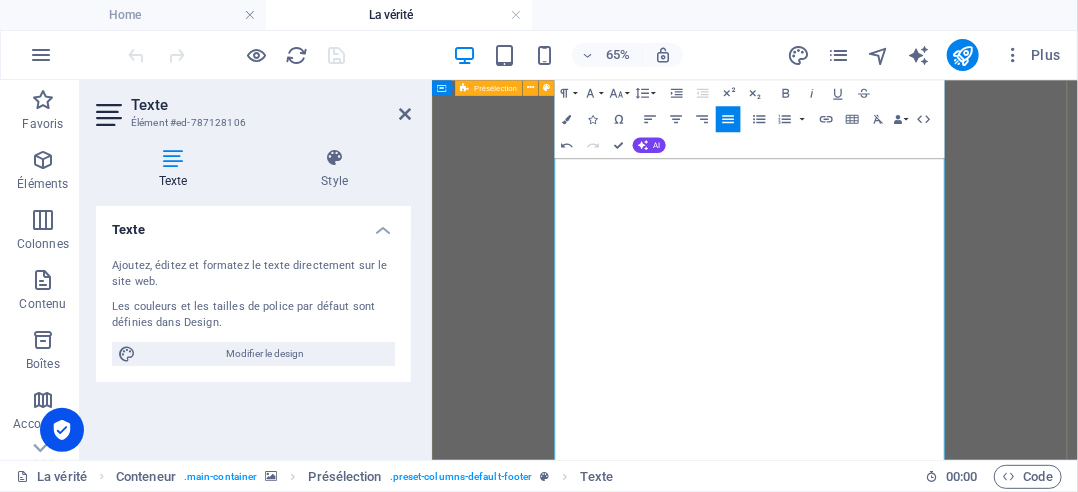 drag, startPoint x: 1141, startPoint y: 419, endPoint x: 1212, endPoint y: 445, distance: 75.61085 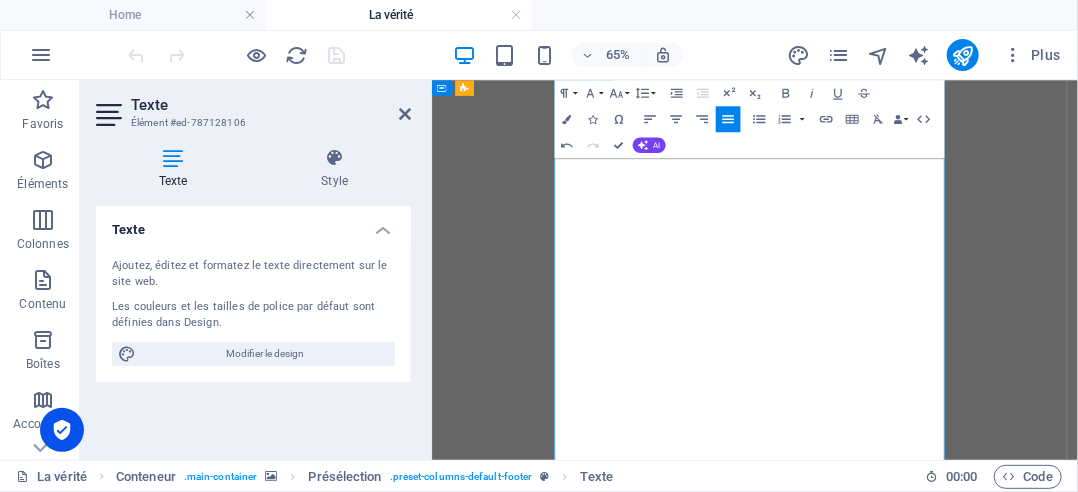 drag, startPoint x: 931, startPoint y: 444, endPoint x: 715, endPoint y: 438, distance: 216.08331 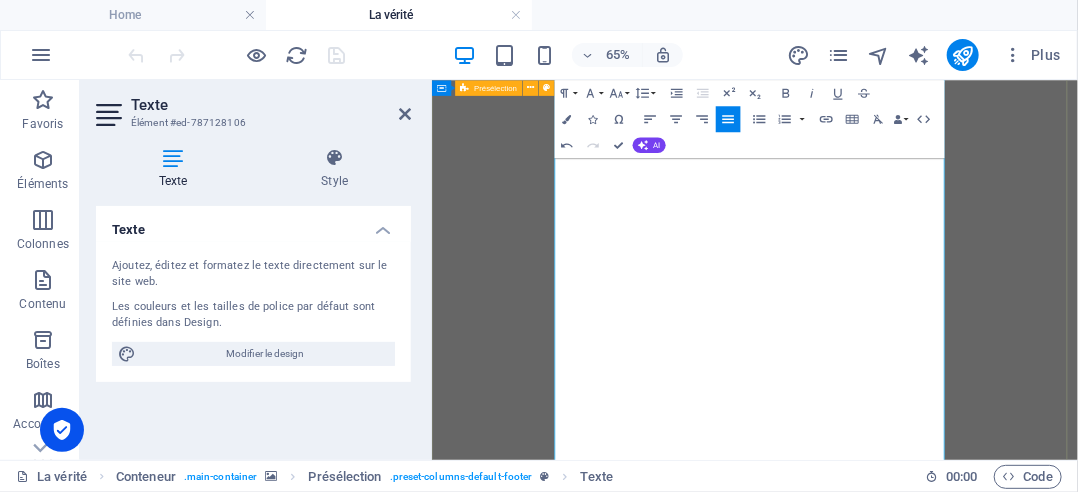 drag, startPoint x: 924, startPoint y: 432, endPoint x: 606, endPoint y: 302, distance: 343.5462 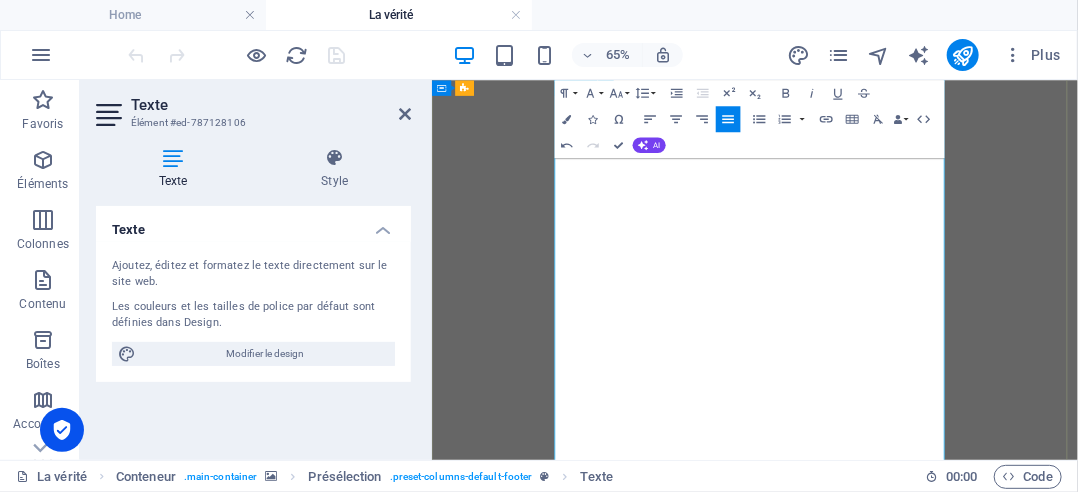 copy on "Les responsables judiciaires doivent agir pour protéger le vivant dans son ensemble, part une démarche ferme du suivi de ces malades, afin d’éviter qu’ils continuent à entretenir l'ombre sur la lumière de la majorité des etres vivants. Et un abus ne peut pas non plus perdurer dans une relation privé, surtout lorsqu’il s’agit d’un manipulateur qui, sous un faux charme, vole la liberté de sa victime pour l’abuser. Ces situations, malheureusement trop fréquentes, sont souvent perpétuées par des hommes utilisant la manipulation et la violence sexuelle pour exploiter la confiance naïve de leurs victimes." 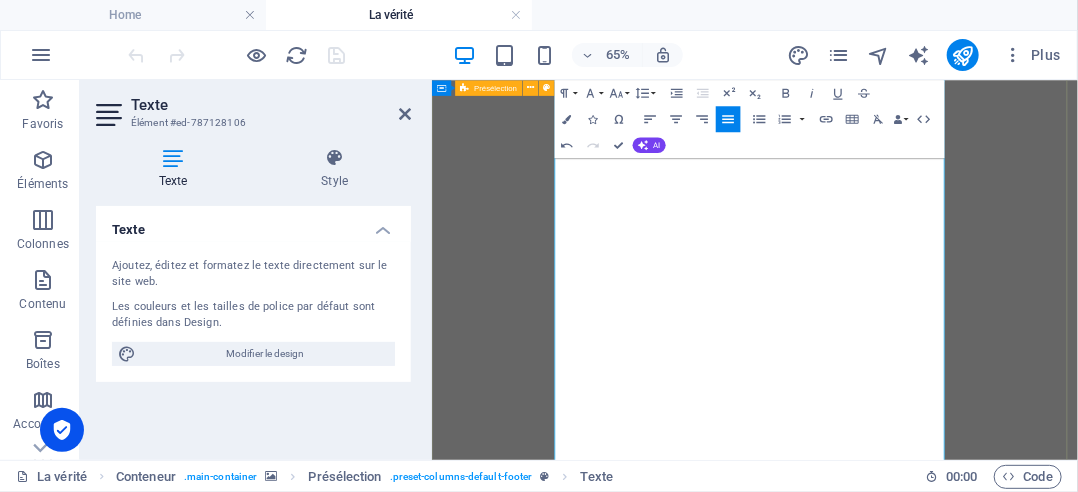drag, startPoint x: 919, startPoint y: 535, endPoint x: 614, endPoint y: 402, distance: 332.73712 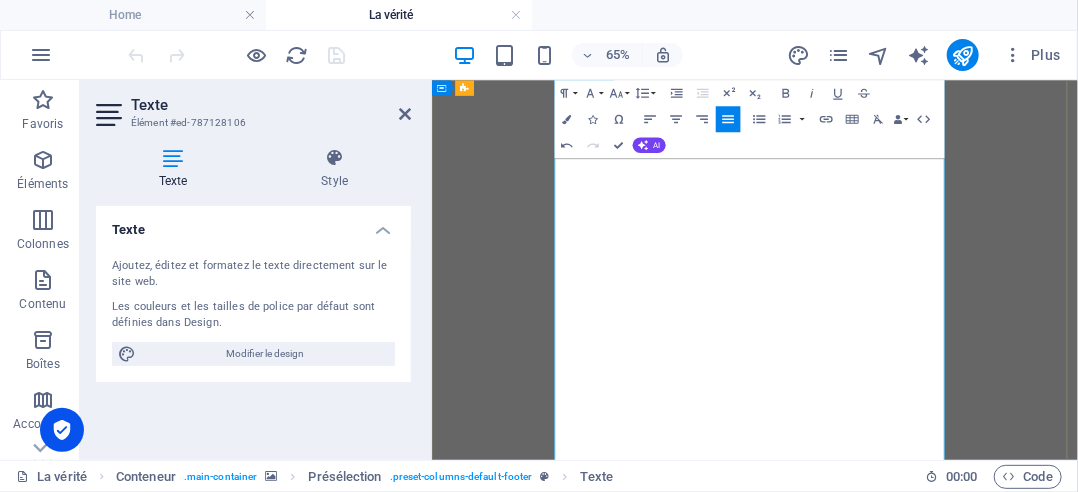 scroll, scrollTop: 2592, scrollLeft: 0, axis: vertical 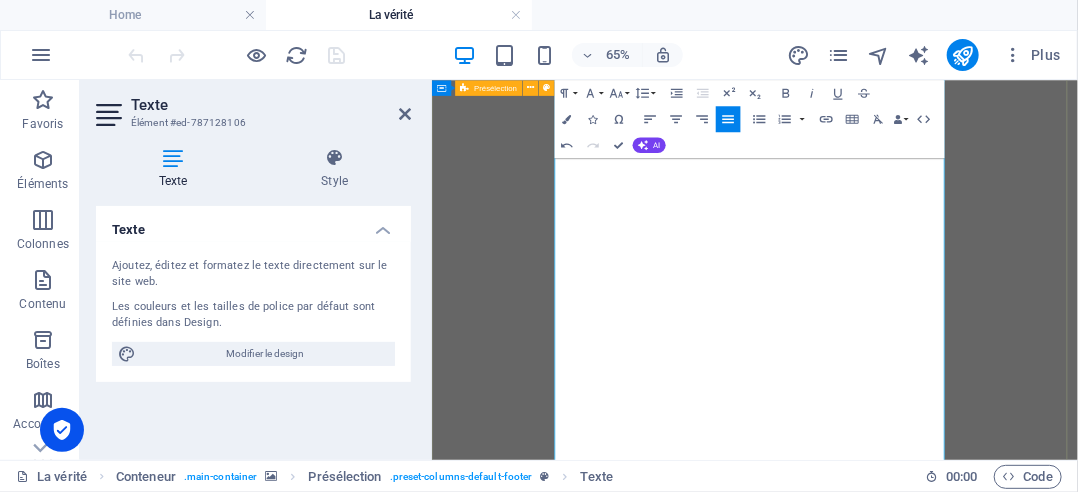 drag, startPoint x: 812, startPoint y: 460, endPoint x: 615, endPoint y: 270, distance: 273.6951 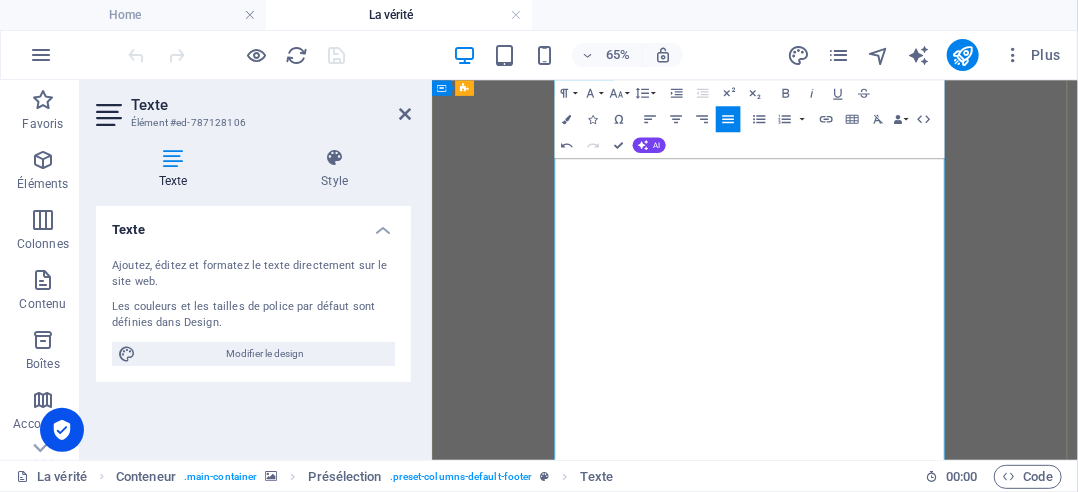 copy on "Ces actes trouvent souvent leur origine dans un système qui couvre et maintient dans l’ombre ces agresseurs, leur permettant d’agir sans conséquences, comme s’ils étaient "dieux". La réalité est tout autre : la justice doit etre rétablie MAINTENANT, avec douceur mais fermeté, en traçant une ligne claire contre ceux qui refusent de participer à un renouveau fondé sur la vérité, la liberté et la justice pour tous, en particulier pour le peuple palestinien. Il est temps de les faire libérer par cette fameuse lumière de la justice, celle qui dévoile chaque acte criminel limité à ses responsabilités personnelles. il faut commencer à les sortir de leurs maisons de manier locale, sans leur offir la possibilité qu'on devienne eux, en les enfermant jusqu'à condamnations !" 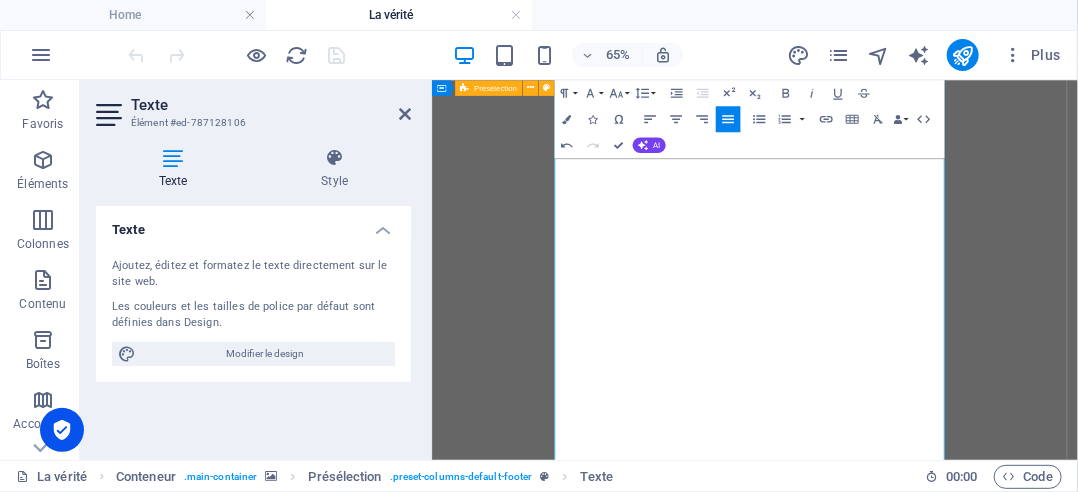 drag, startPoint x: 711, startPoint y: 480, endPoint x: 616, endPoint y: 493, distance: 95.885345 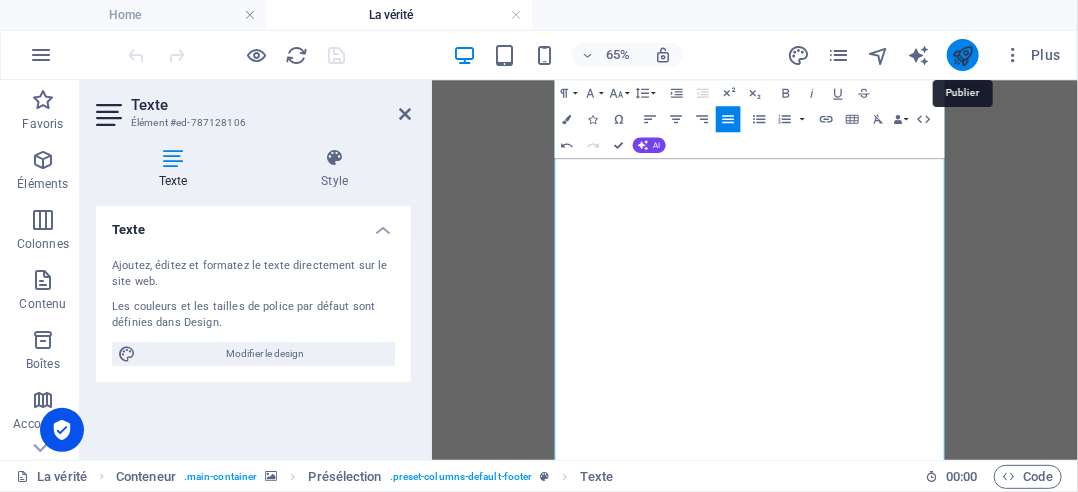 click at bounding box center [962, 55] 